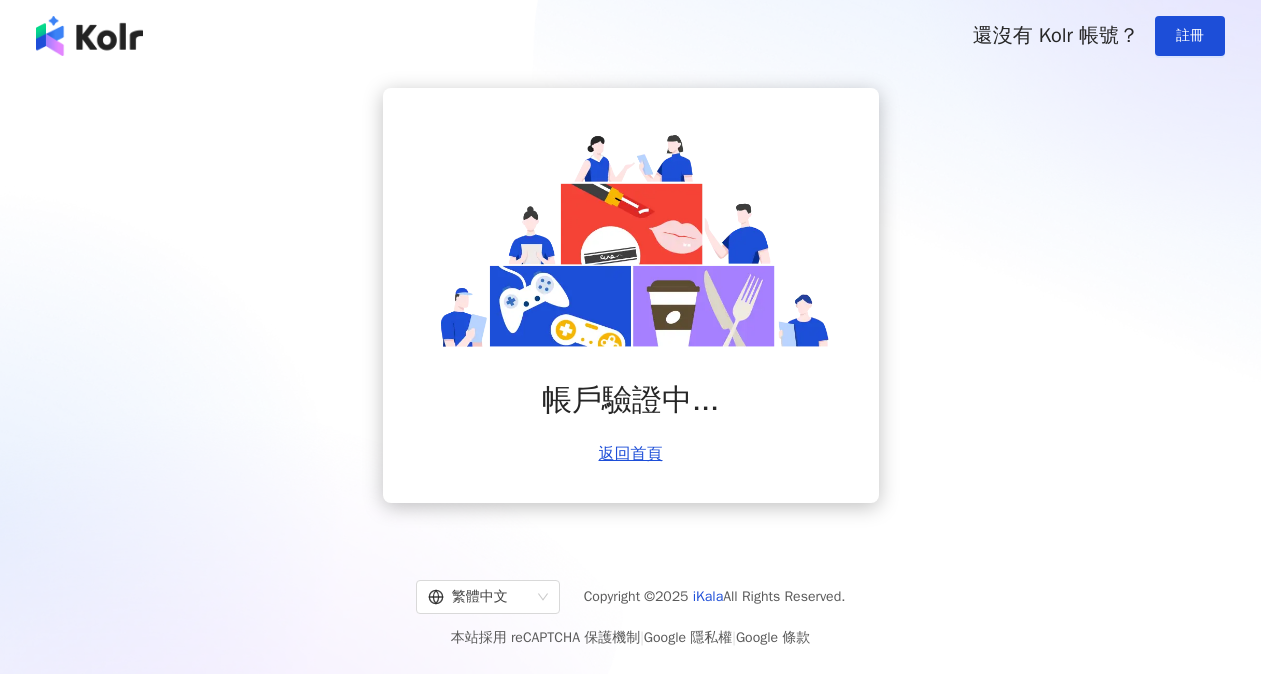scroll, scrollTop: 0, scrollLeft: 0, axis: both 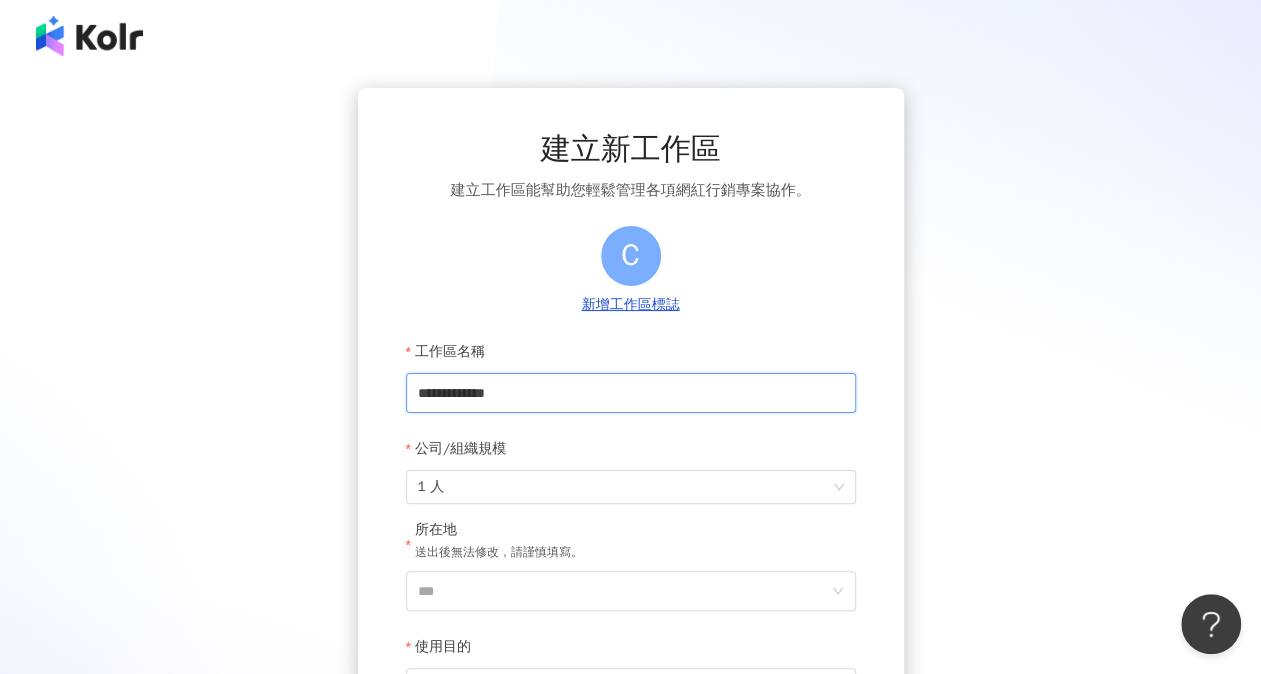 click on "**********" at bounding box center (631, 393) 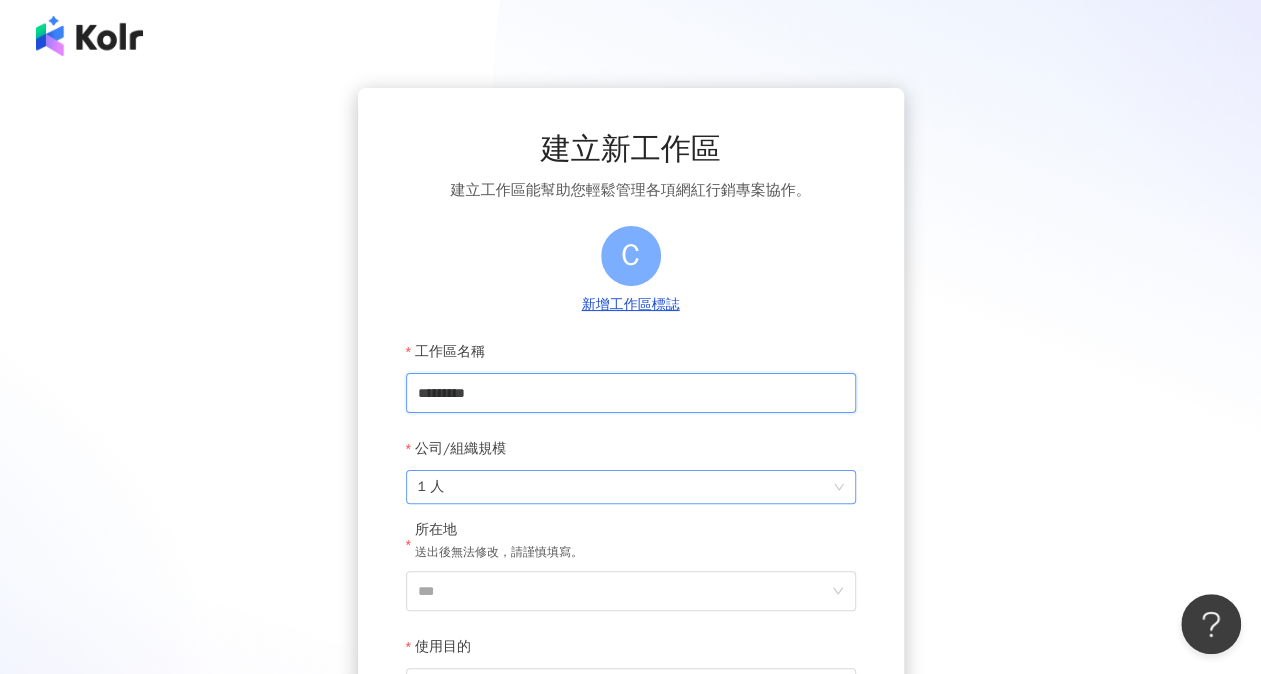 click on "1 人" at bounding box center (631, 487) 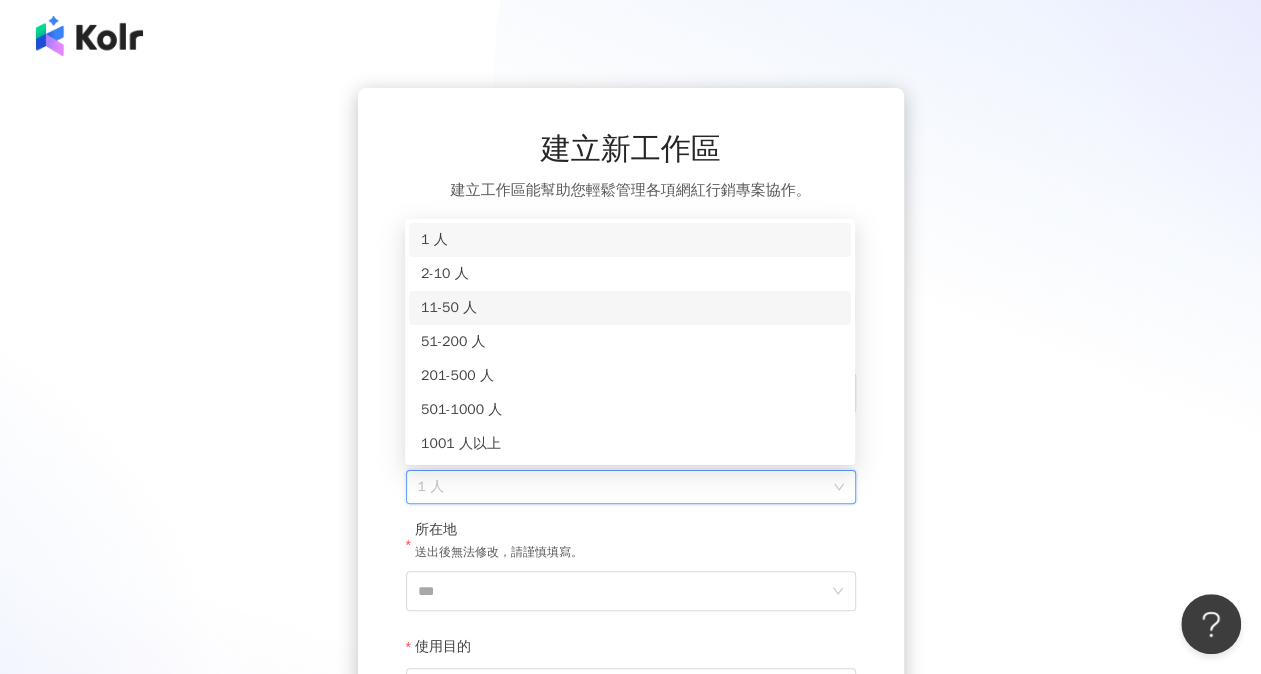 click on "11-50 人" at bounding box center [630, 308] 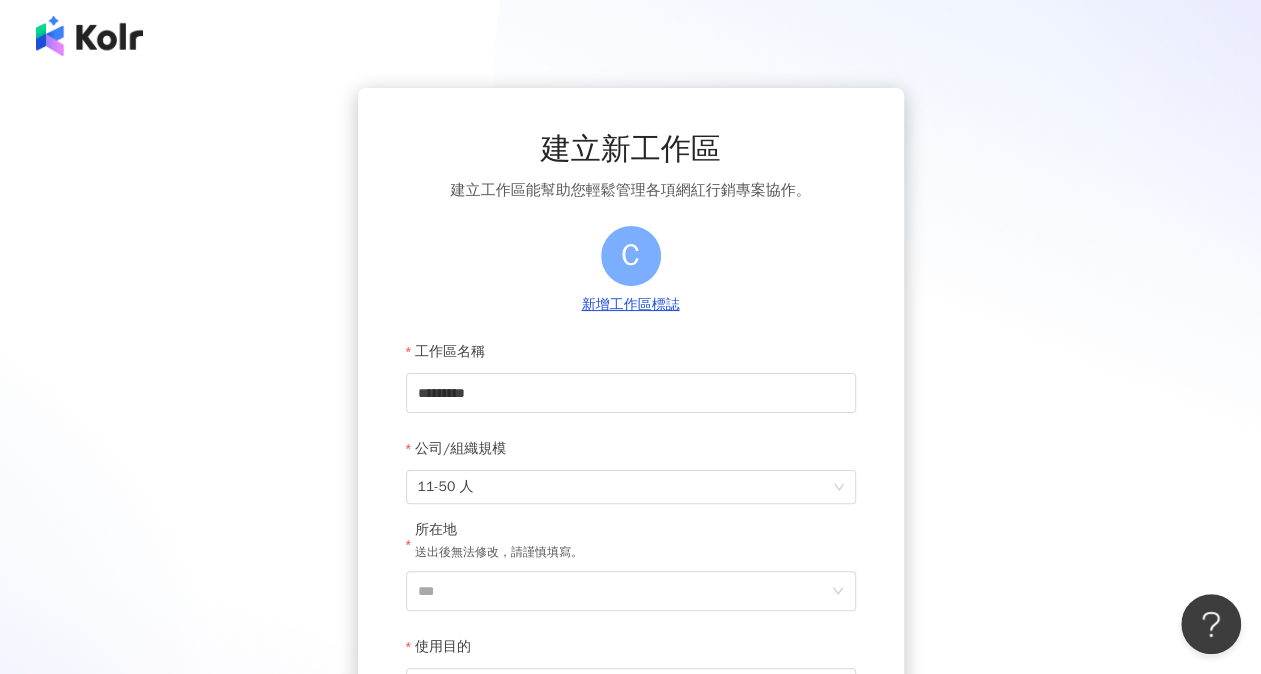 click on "建立新工作區 建立工作區能幫助您輕鬆管理各項網紅行銷專案協作。 C 新增工作區標誌 工作區名稱 ******** 公司/組織規模 11-50 人 所在地 送出後無法修改，請謹慎填寫。 *** 使用目的 使用目的 建立為測試工作區 完成建立" at bounding box center [630, 443] 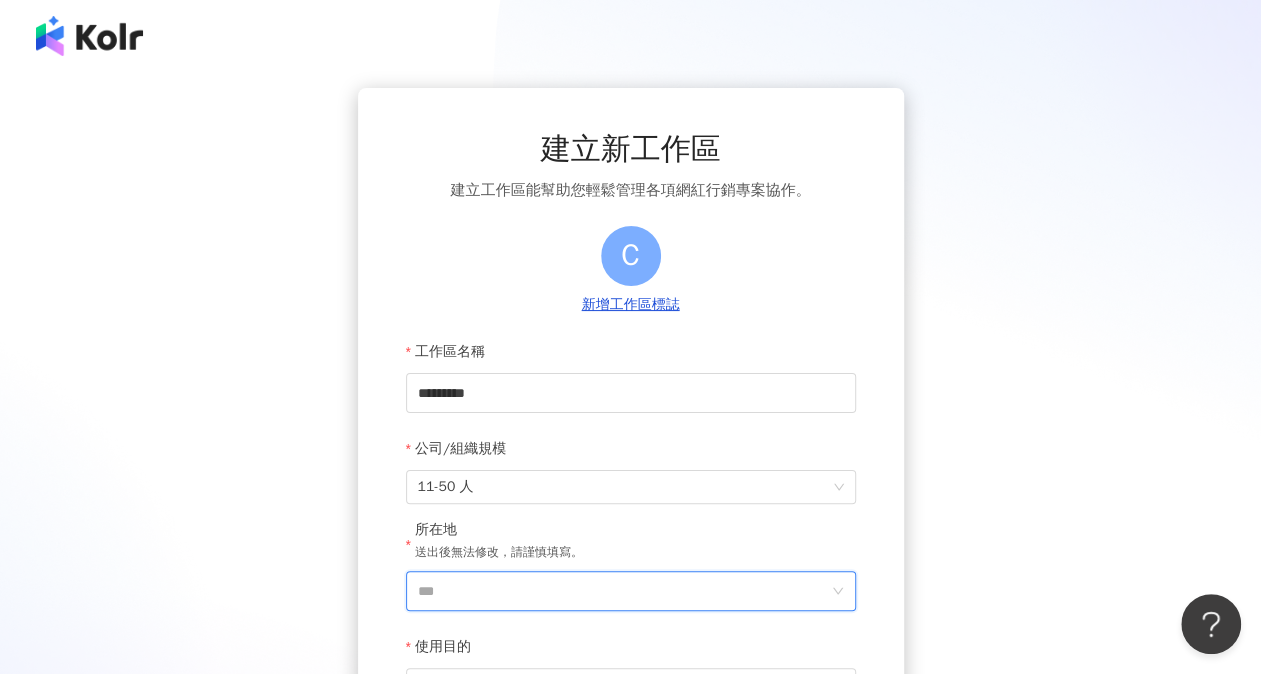 click on "***" at bounding box center [623, 591] 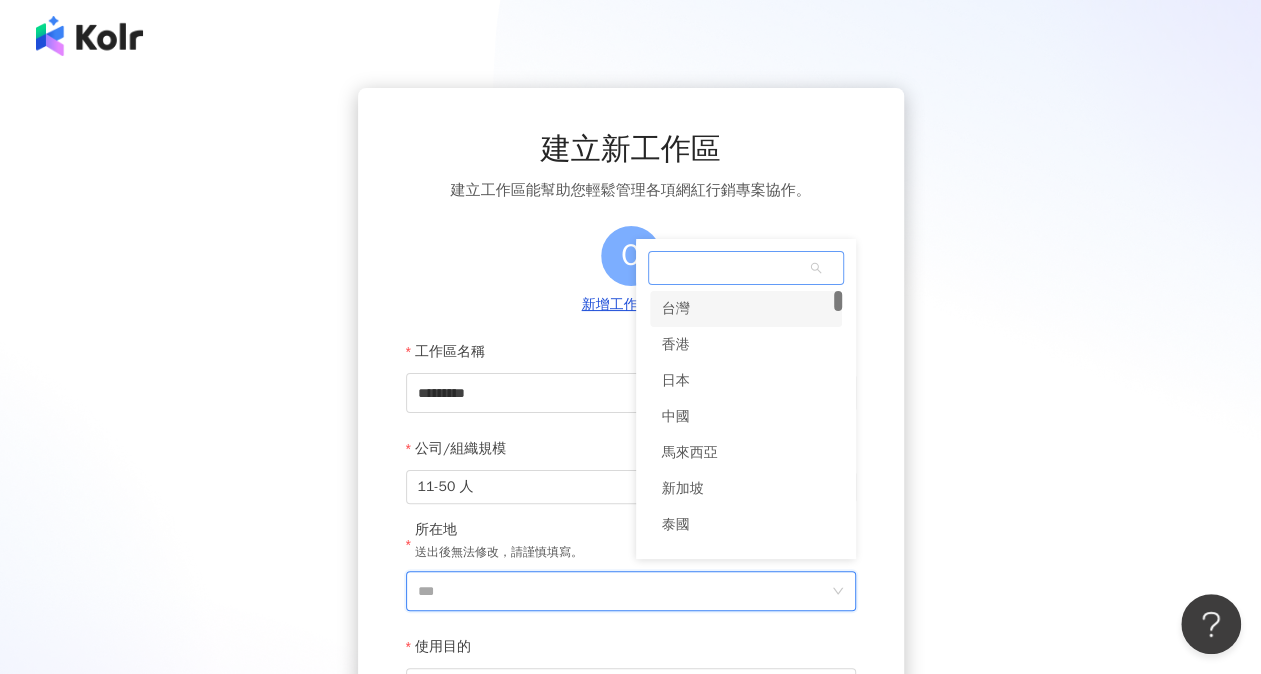 click on "台灣" at bounding box center [676, 309] 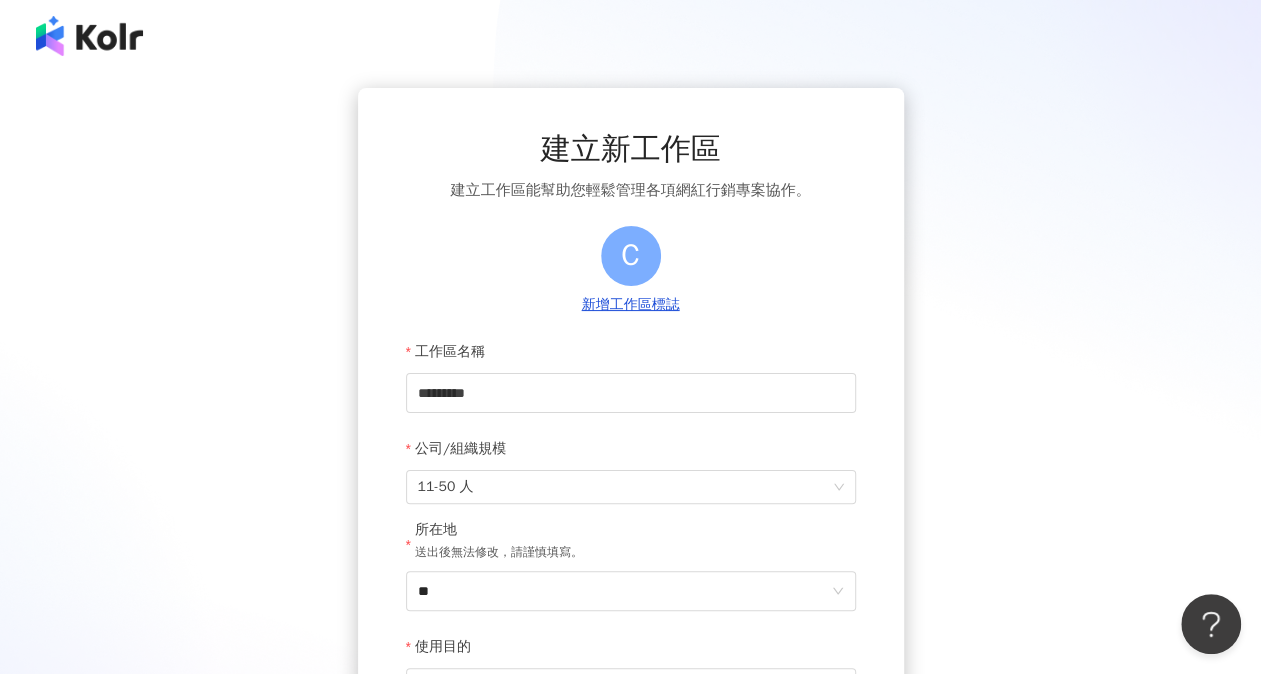 click on "建立新工作區 建立工作區能幫助您輕鬆管理各項網紅行銷專案協作。 C 新增工作區標誌 工作區名稱 ******** 公司/組織規模 11-50 人 所在地 送出後無法修改，請謹慎填寫。 ** 使用目的 使用目的 建立為測試工作區 完成建立" at bounding box center (630, 443) 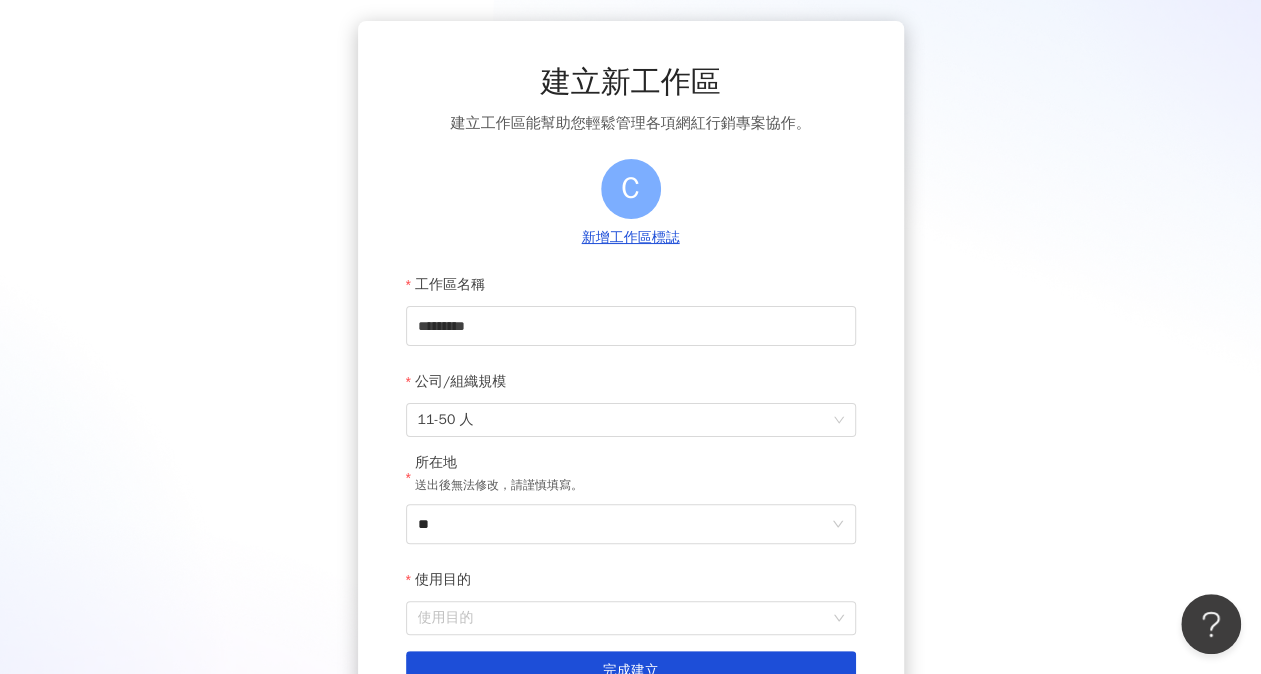 scroll, scrollTop: 273, scrollLeft: 0, axis: vertical 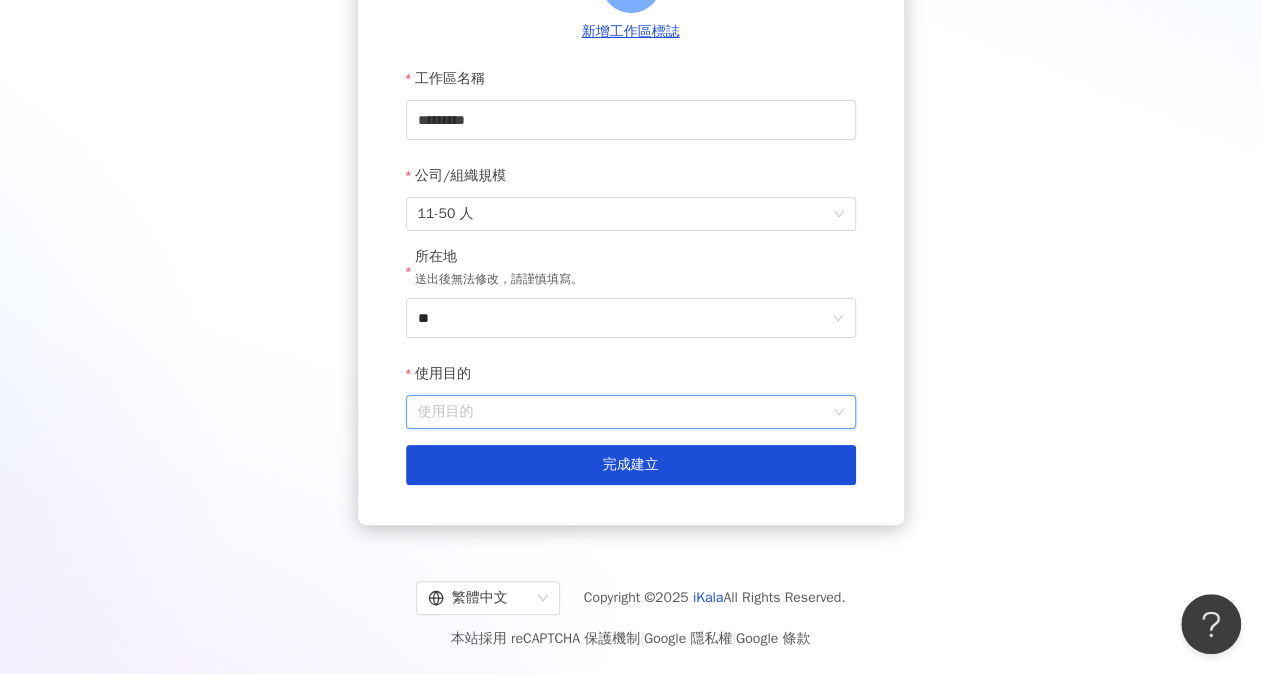 click on "使用目的" at bounding box center [631, 412] 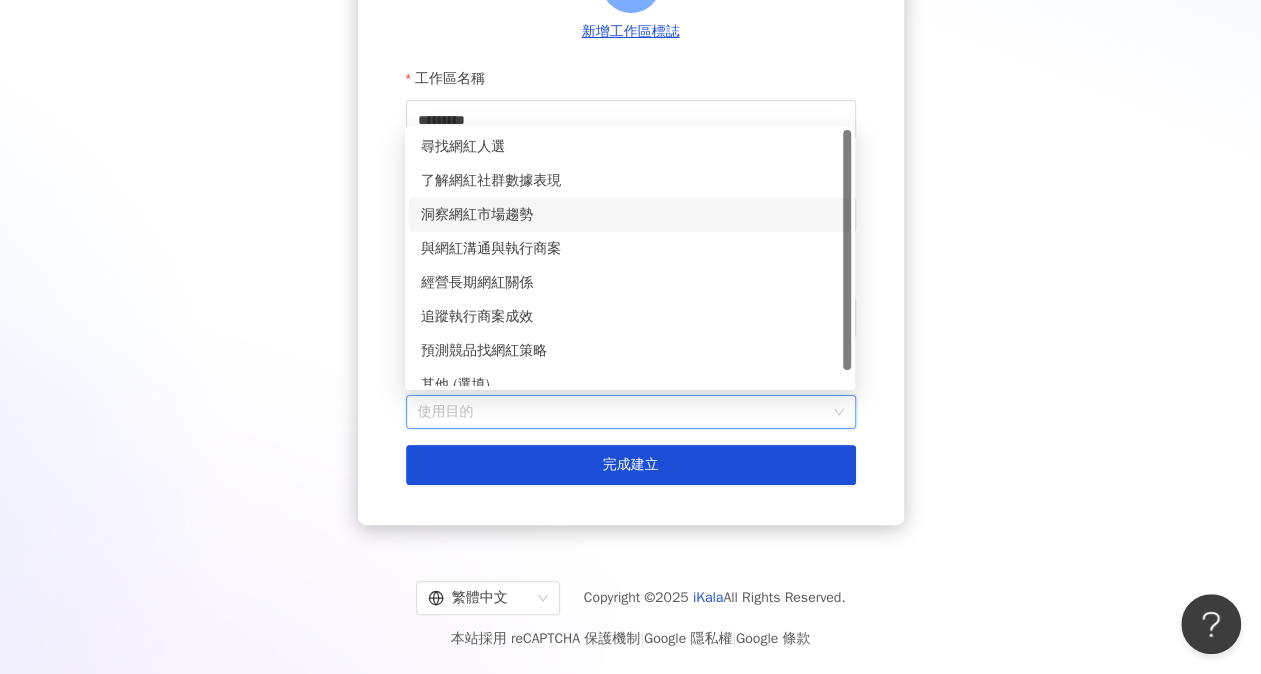 click on "洞察網紅市場趨勢" at bounding box center (630, 215) 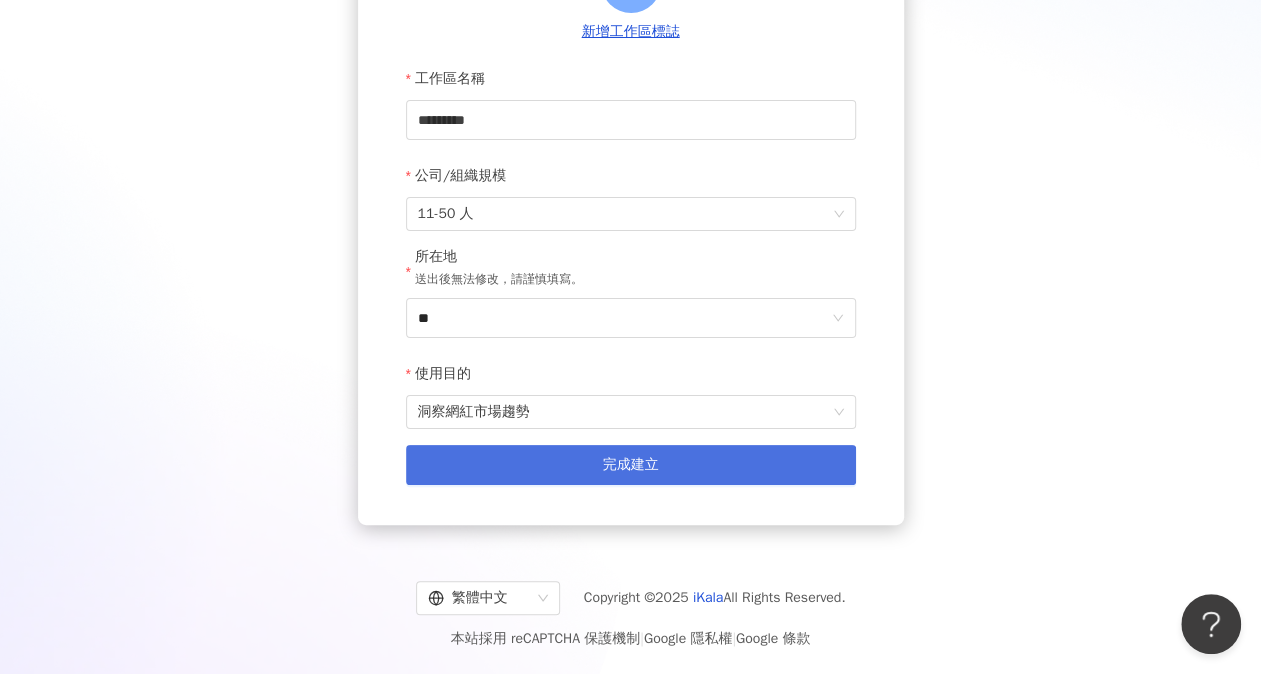 click on "完成建立" at bounding box center (631, 465) 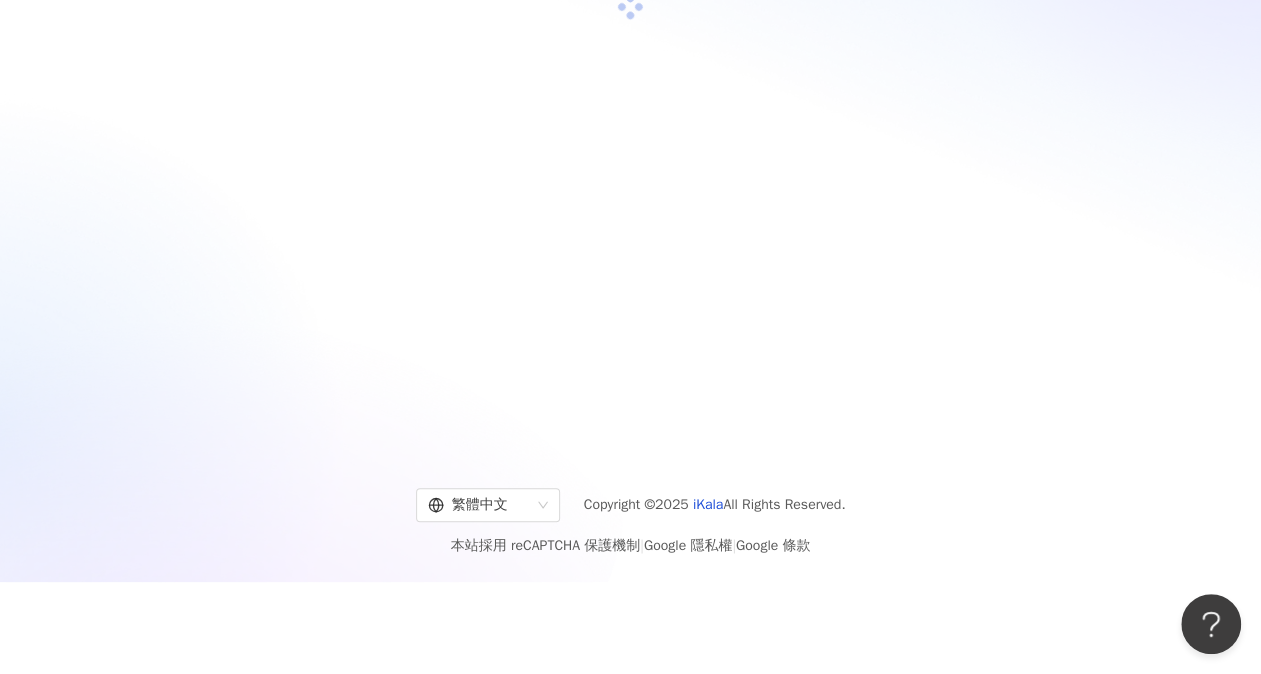 scroll, scrollTop: 92, scrollLeft: 0, axis: vertical 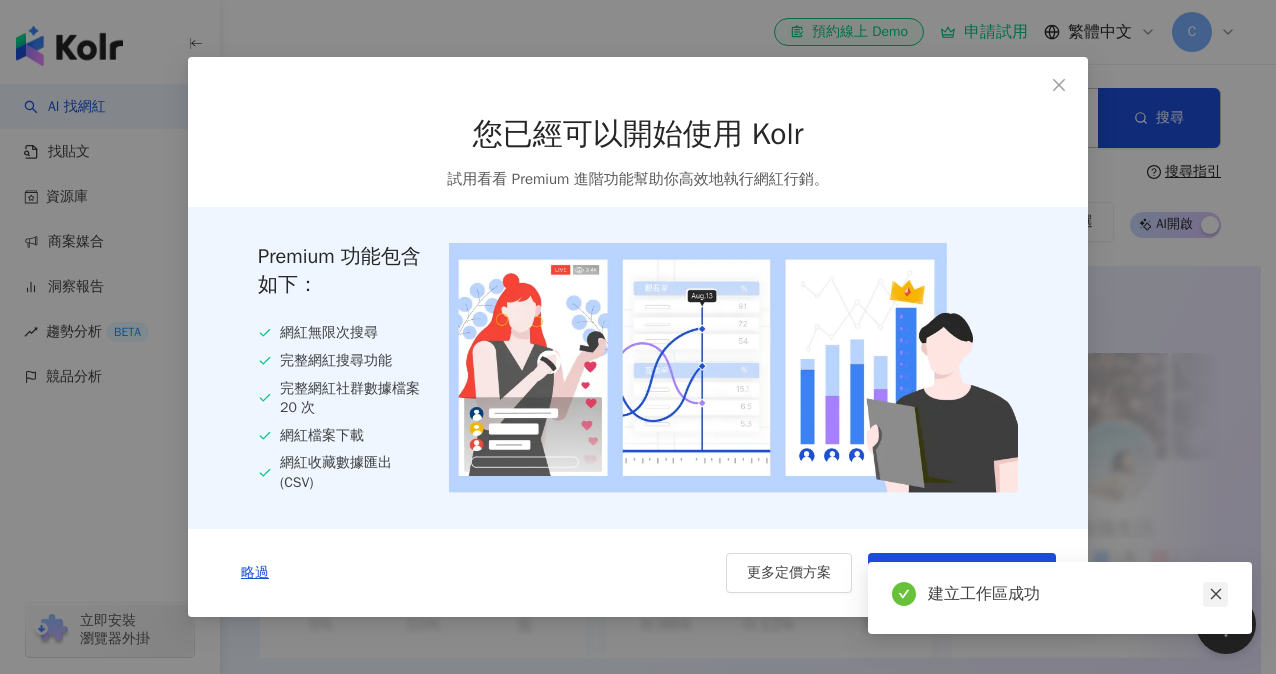 click at bounding box center [1215, 594] 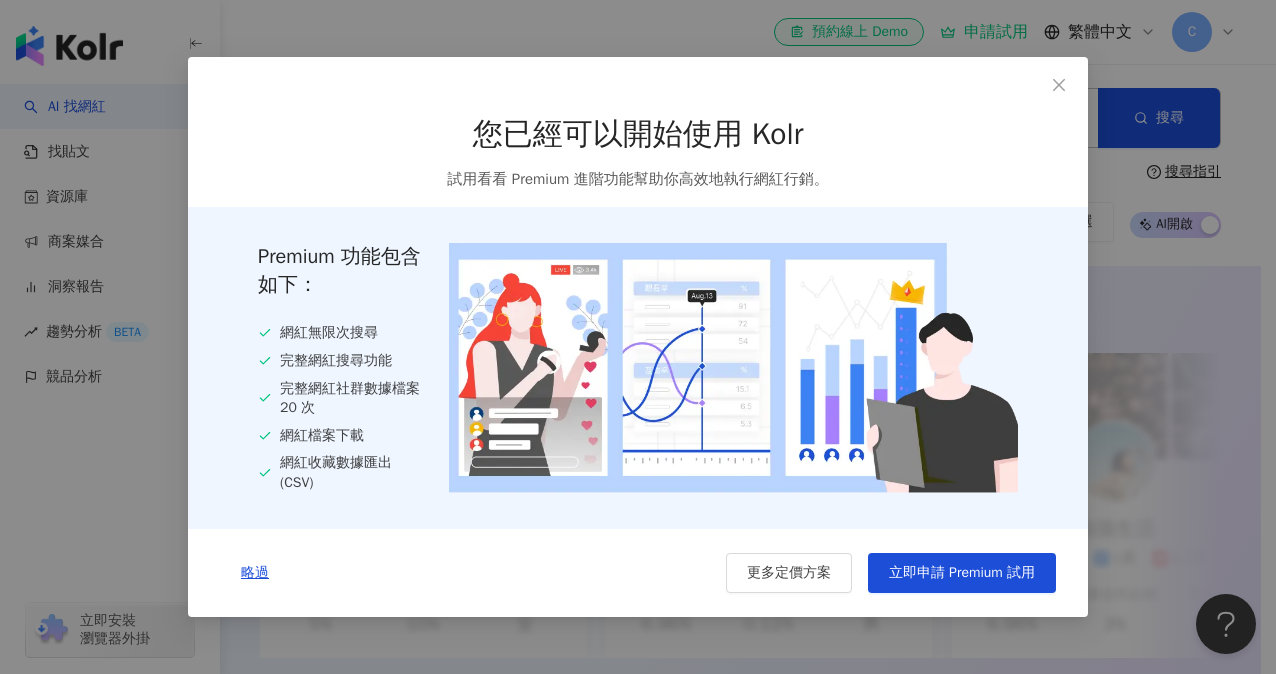 click on "您已經可以開始使用 Kolr 試用看看 Premium 進階功能幫助你高效地執行網紅行銷。 Premium 功能包含如下： 網紅無限次搜尋 完整網紅搜尋功能 完整網紅社群數據檔案 20 次 網紅檔案下載 網紅收藏數據匯出 (CSV) 略過 更多定價方案 立即申請 Premium 試用" at bounding box center (638, 337) 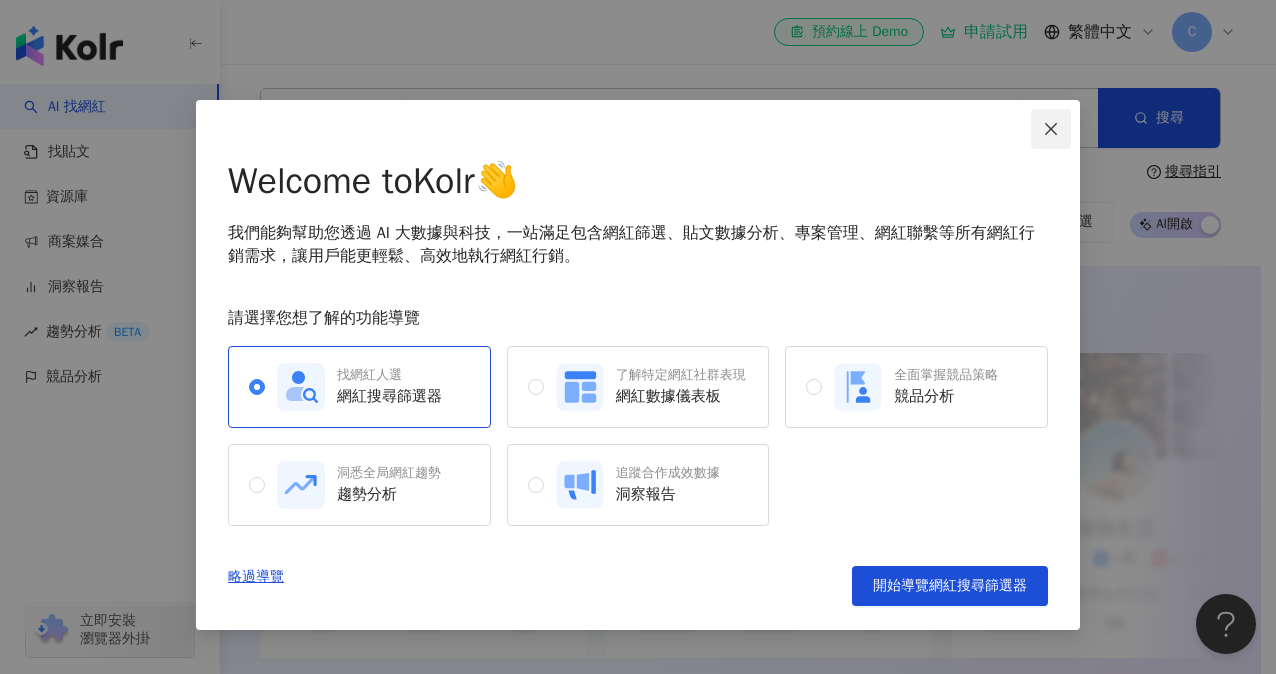 click at bounding box center [1051, 129] 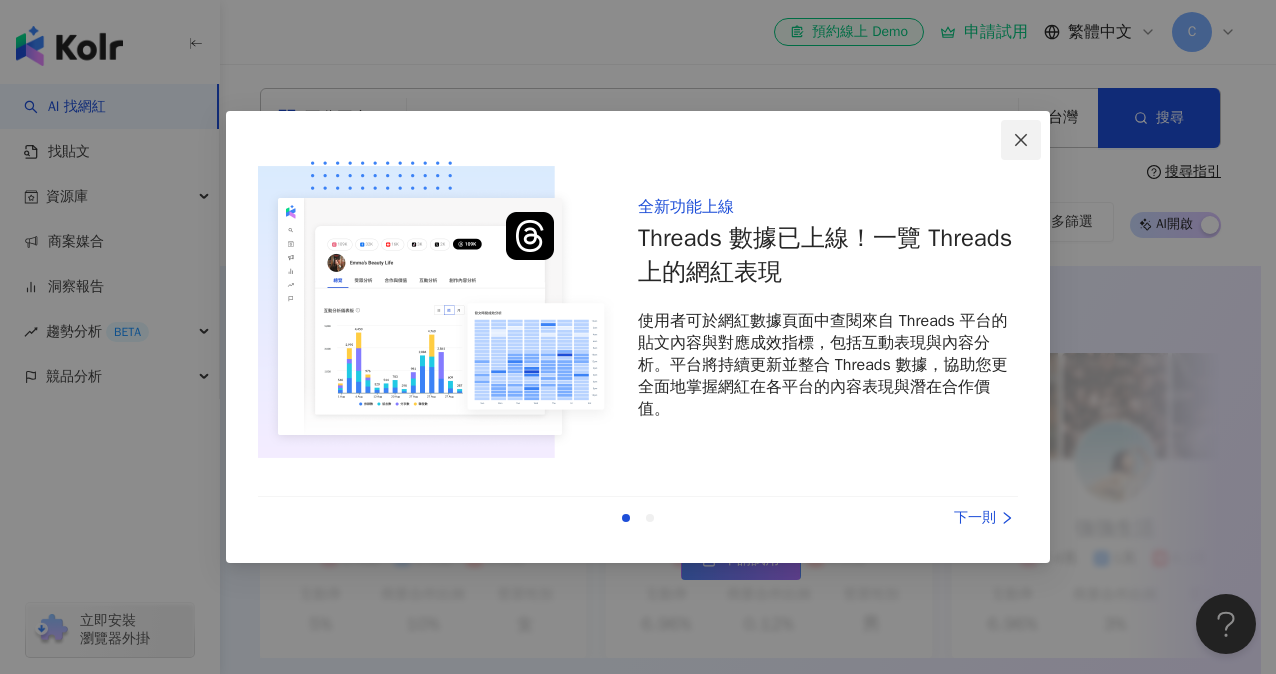 click 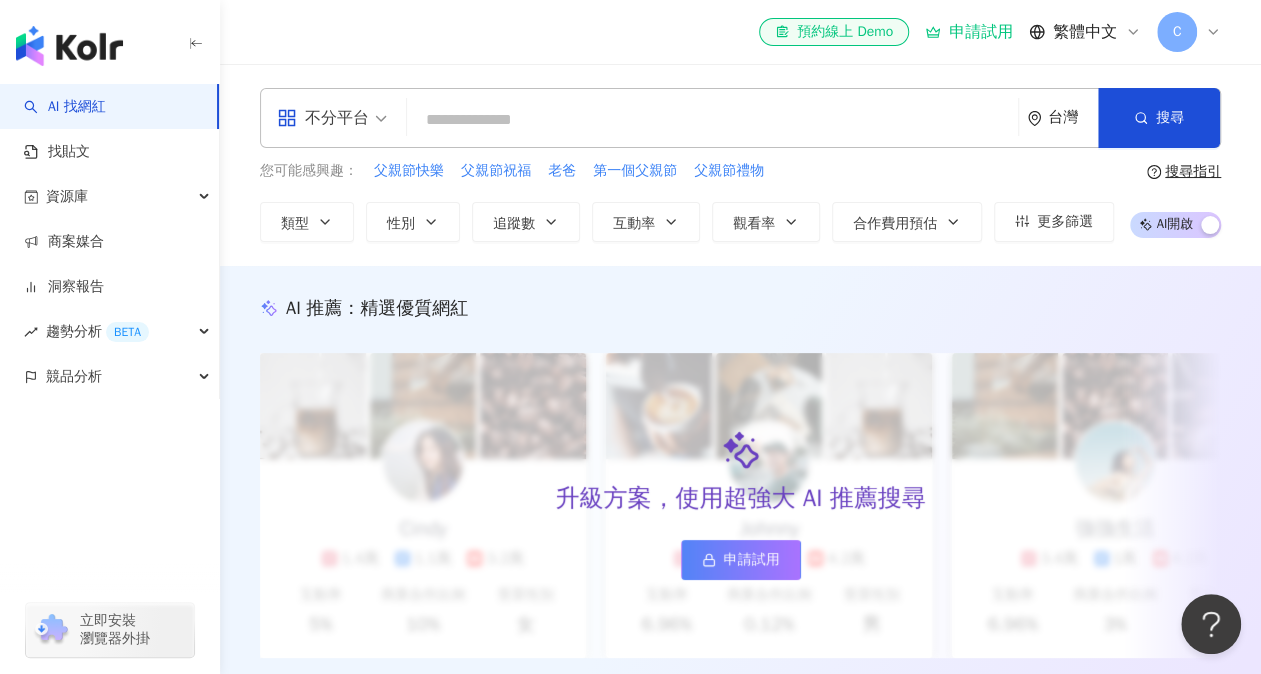 click on "申請試用" at bounding box center (752, 560) 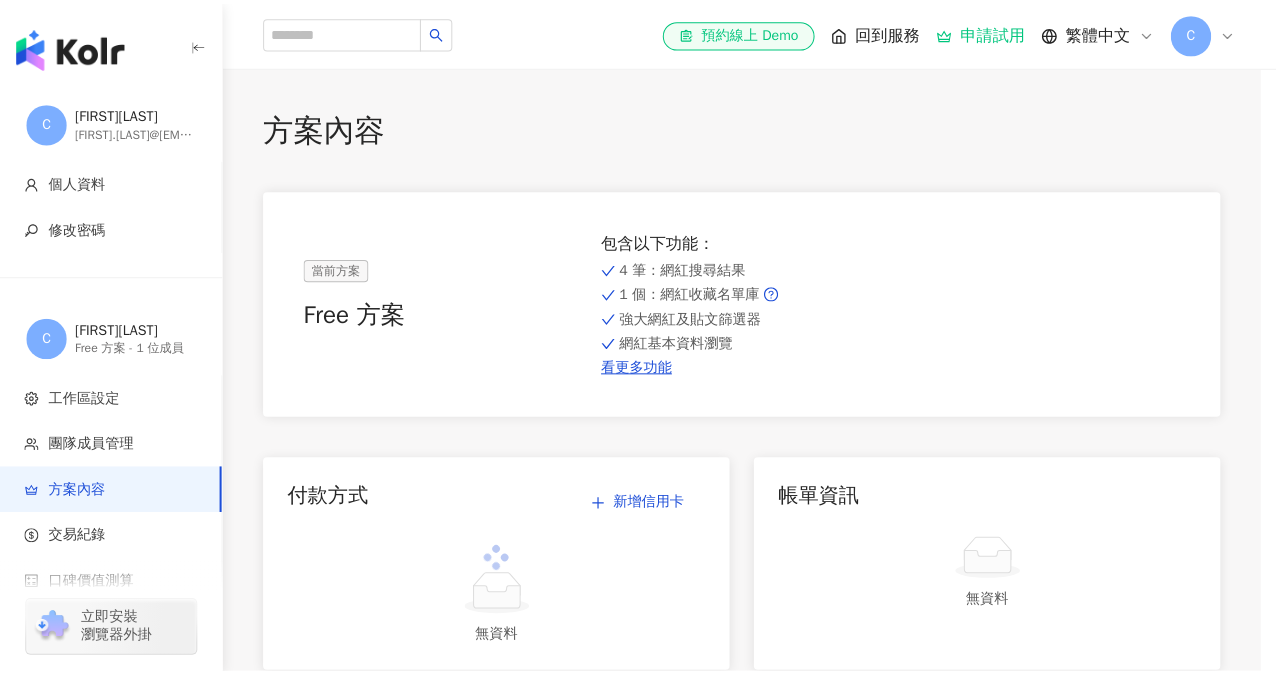 scroll, scrollTop: 0, scrollLeft: 0, axis: both 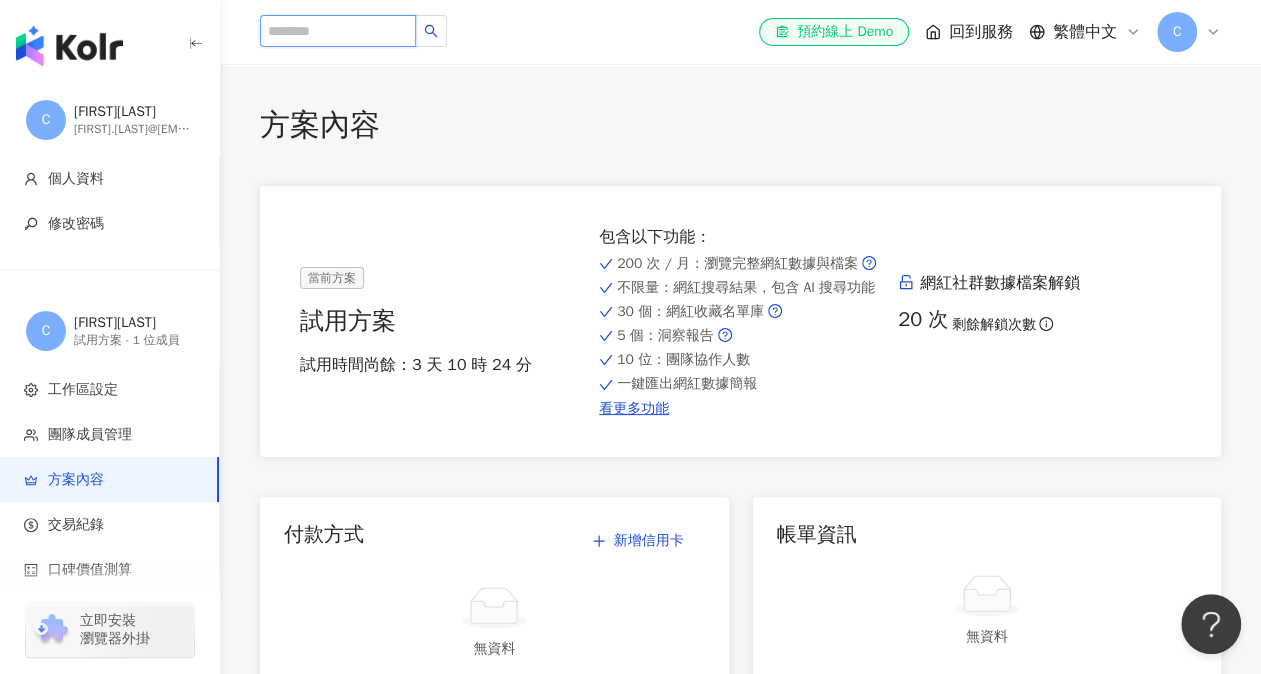 click at bounding box center (338, 31) 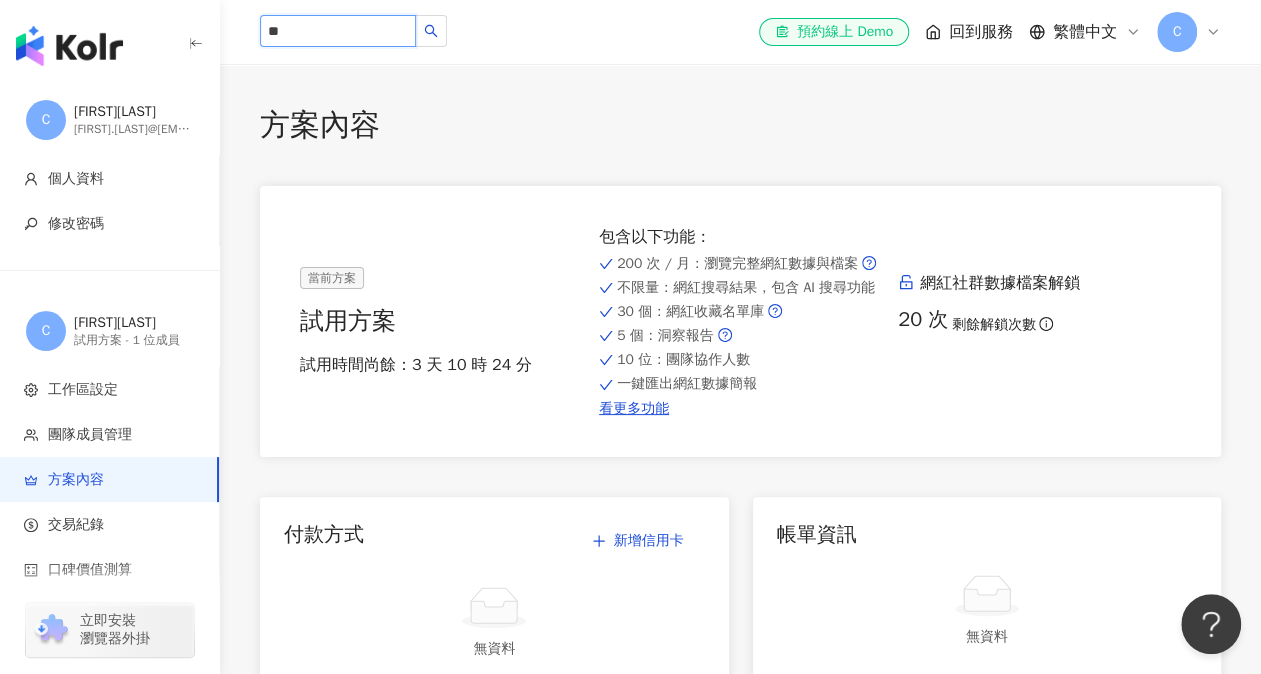type on "**" 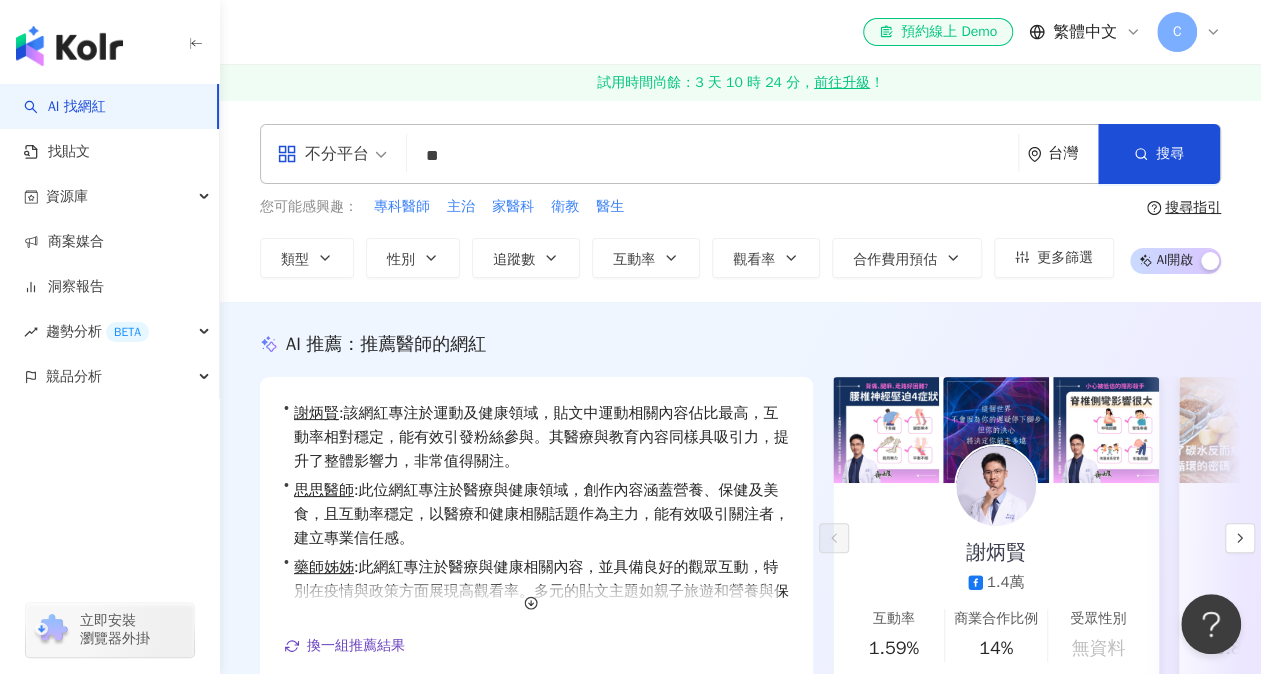 click on "不分平台 醫師 ** 台灣 搜尋 您可能感興趣： 專科醫師 主治 家醫科 衛教 醫生 類型 性別 追蹤數 互動率 觀看率 合作費用預估 更多篩選 搜尋指引 AI 開啟 AI 關閉" at bounding box center (740, 201) 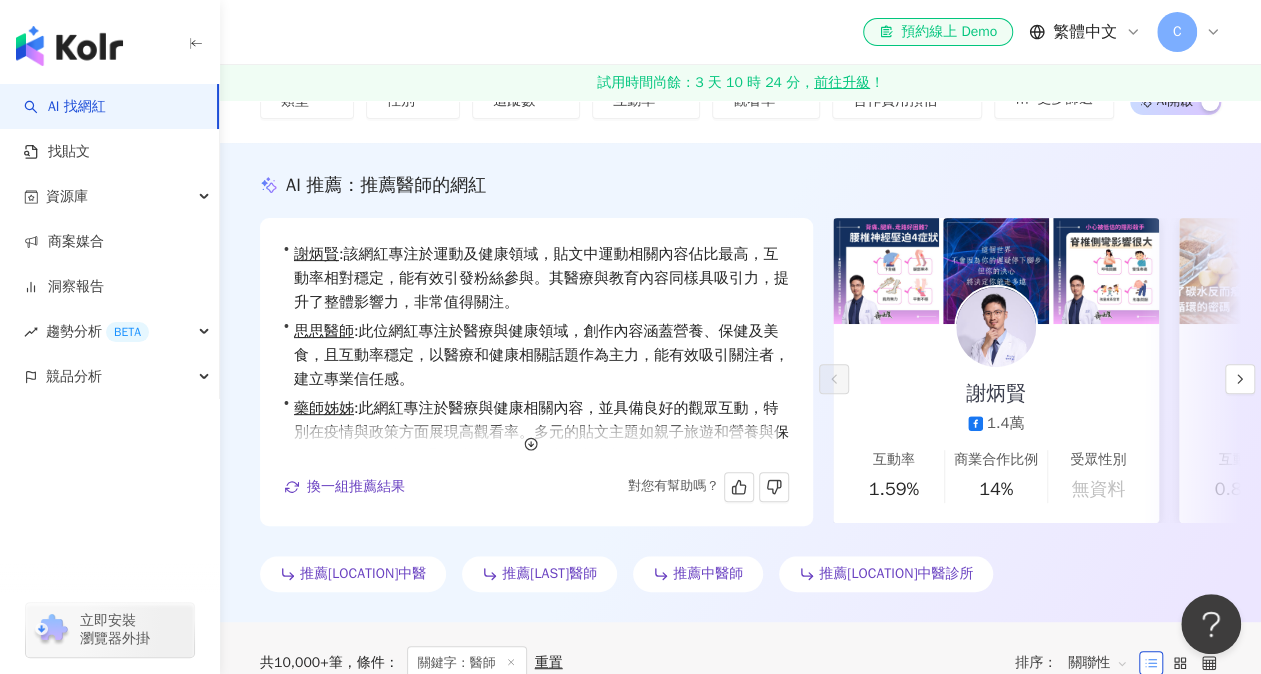 scroll, scrollTop: 200, scrollLeft: 0, axis: vertical 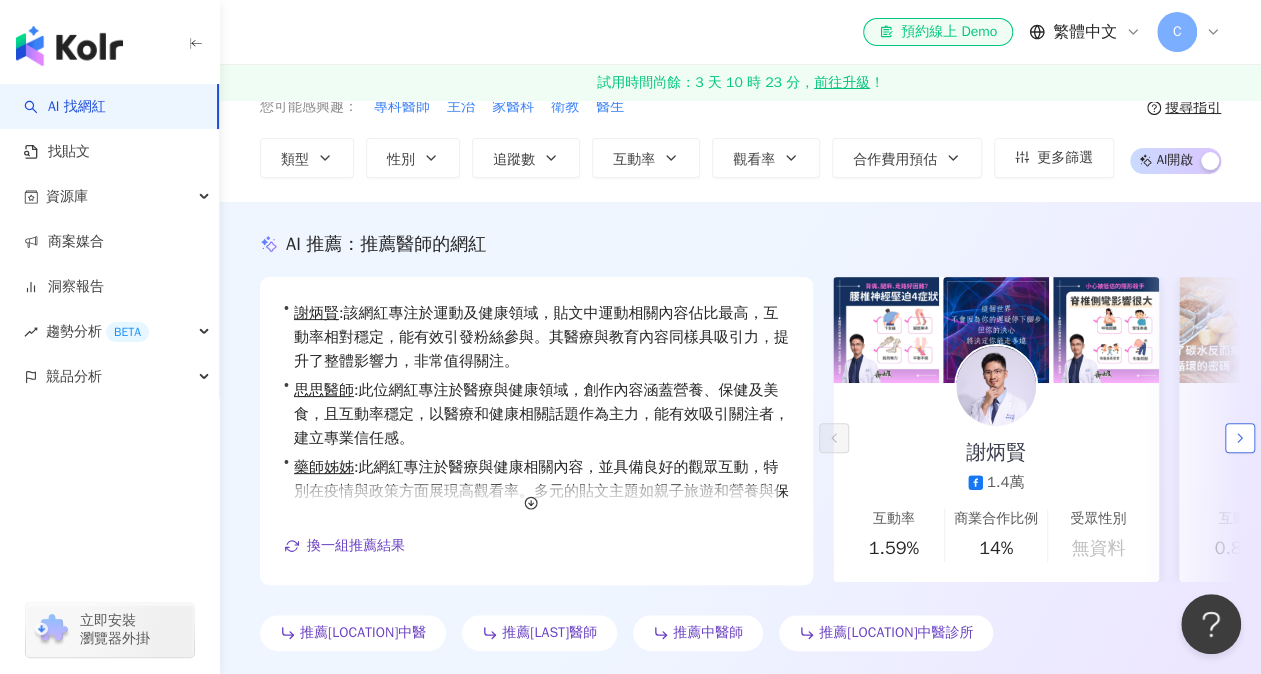 click 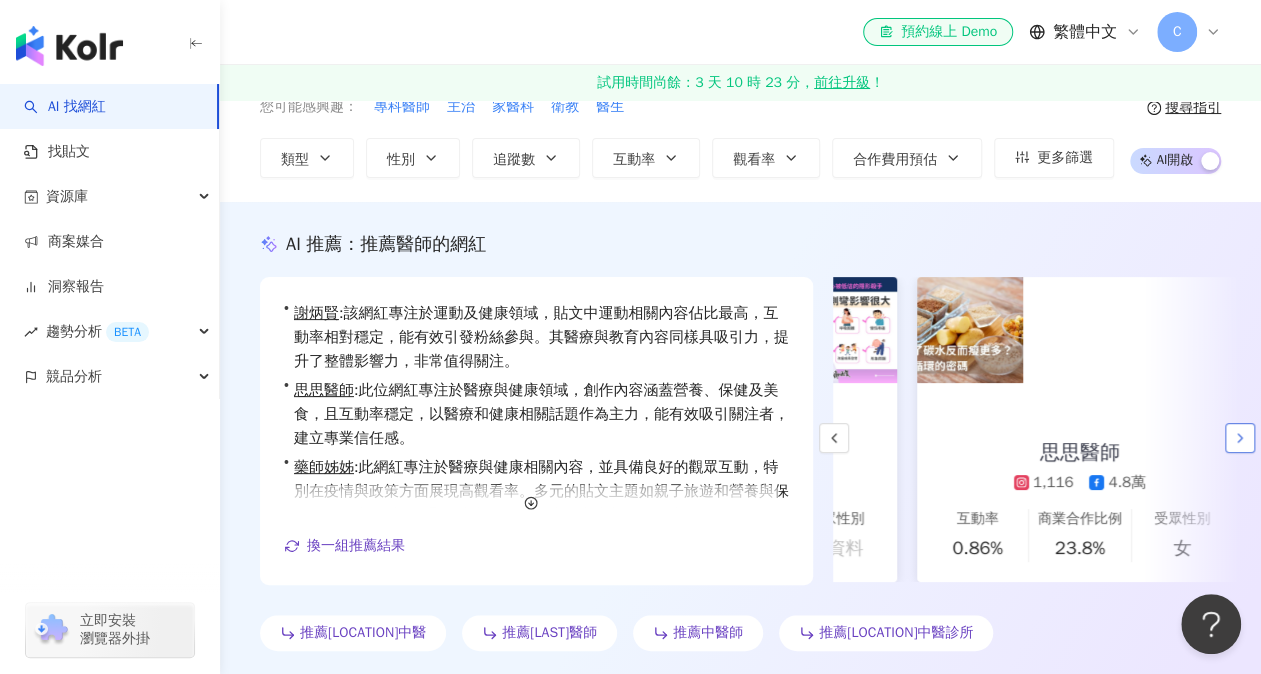 scroll, scrollTop: 0, scrollLeft: 346, axis: horizontal 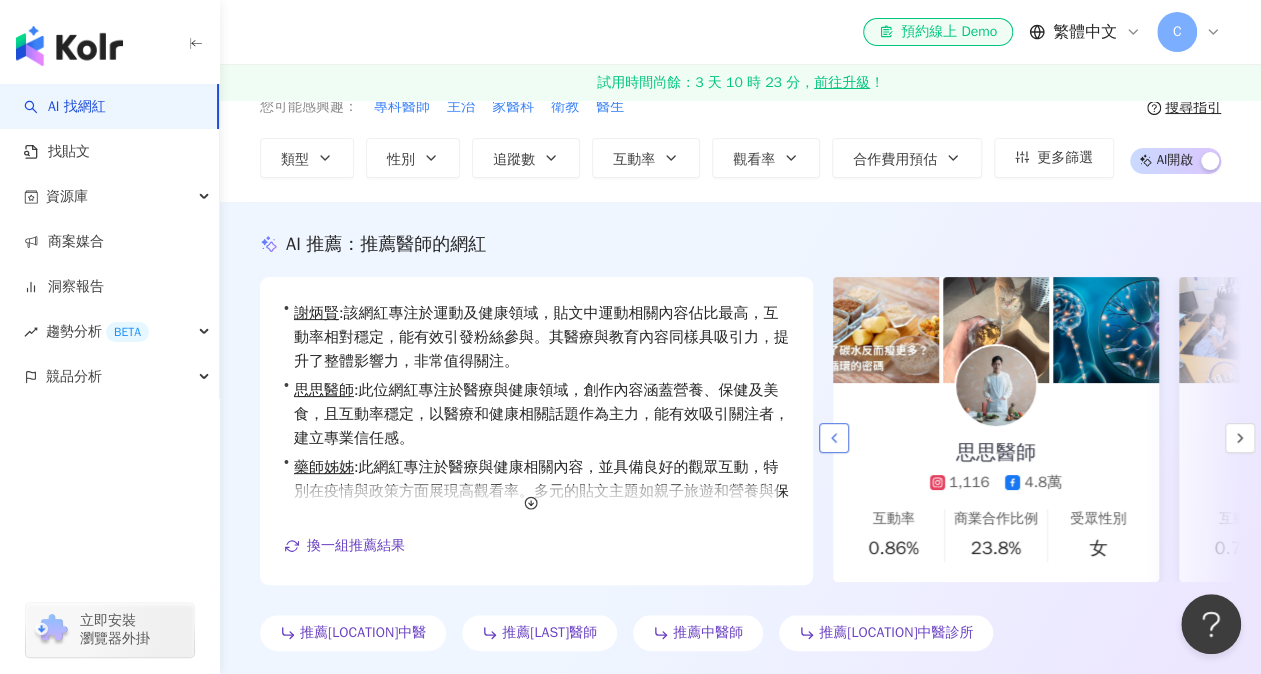 click 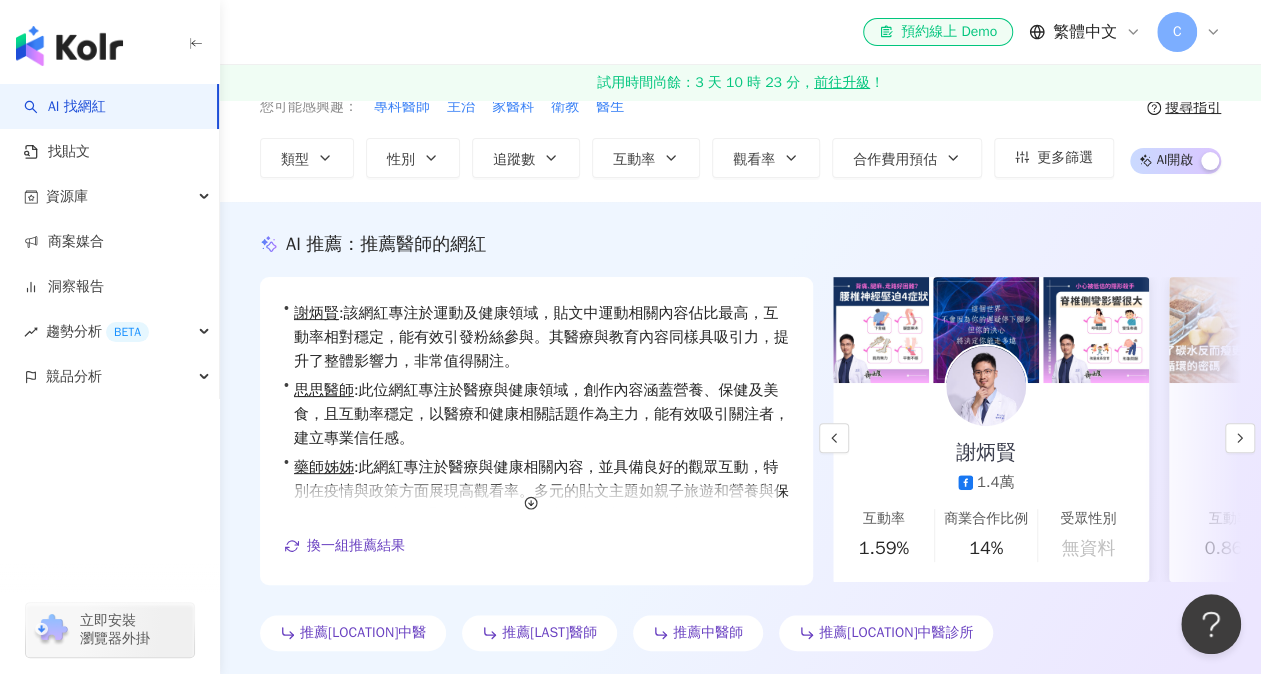 scroll, scrollTop: 0, scrollLeft: 0, axis: both 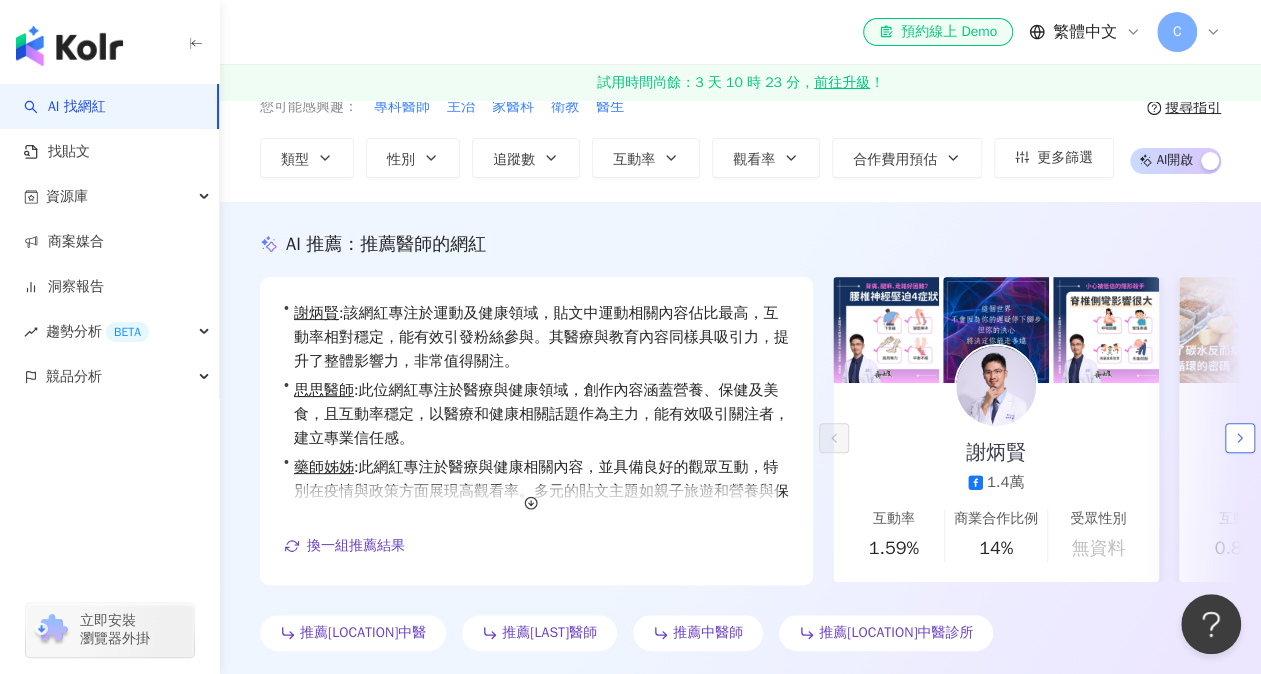 click 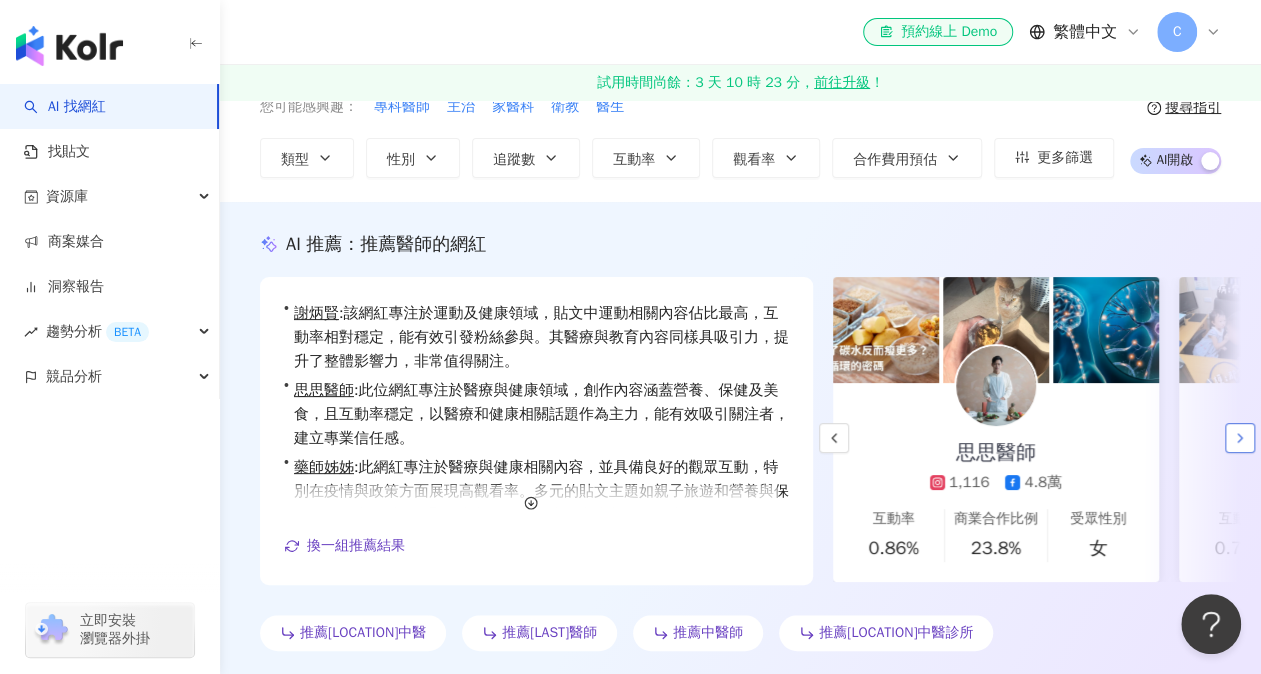 click 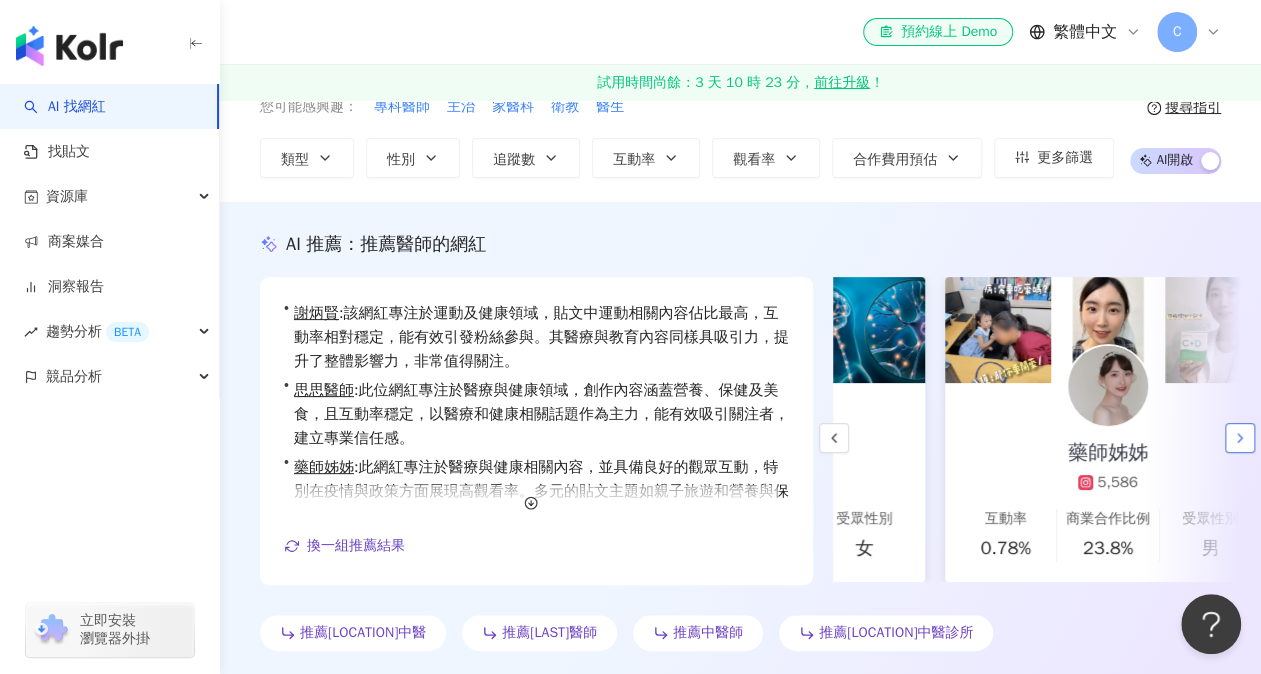 scroll, scrollTop: 0, scrollLeft: 670, axis: horizontal 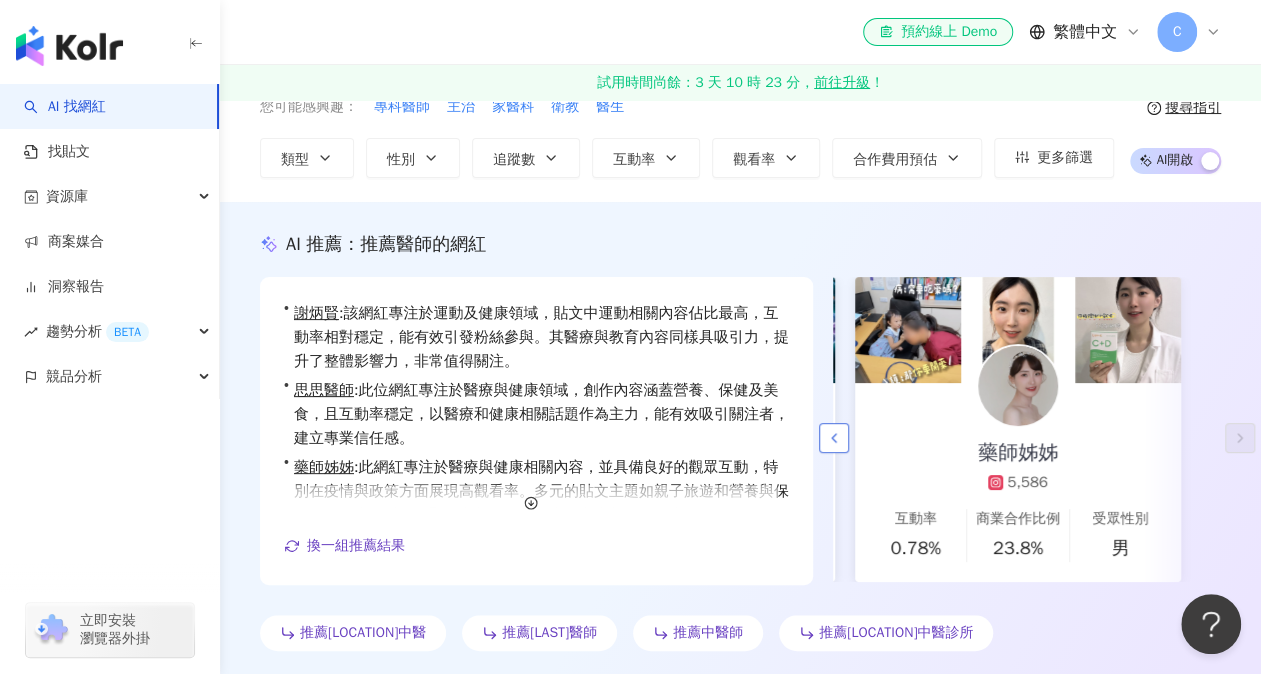 click 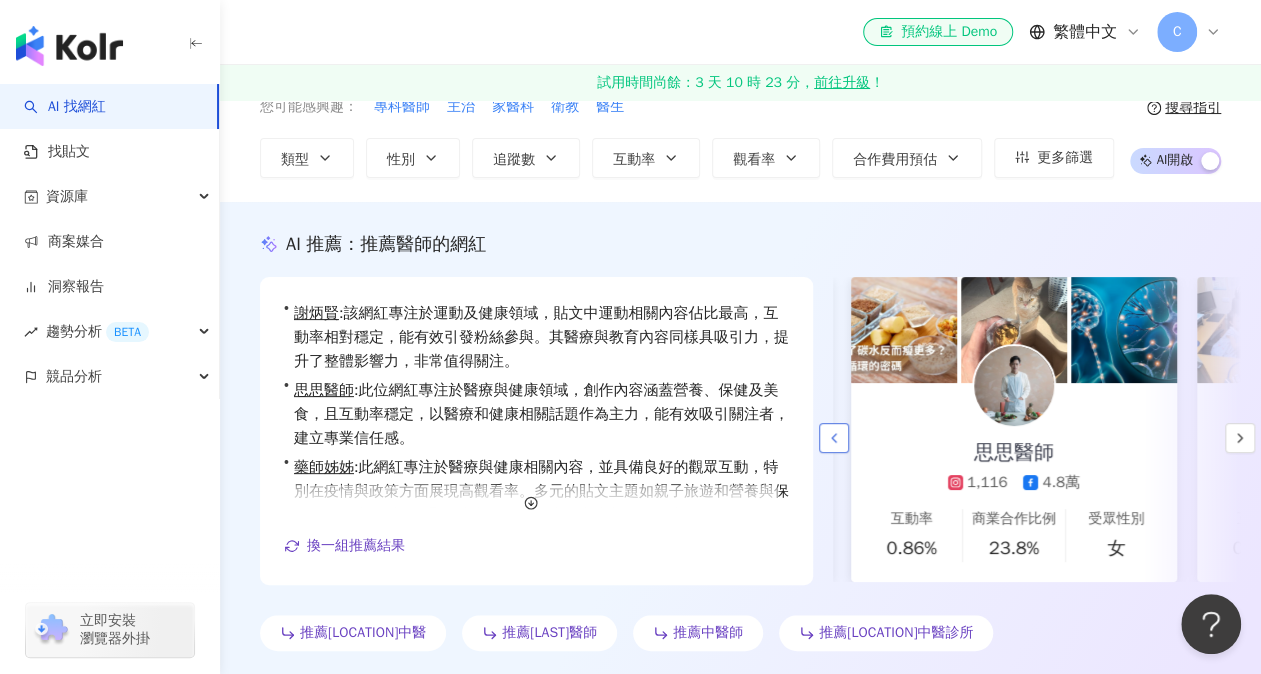 scroll, scrollTop: 0, scrollLeft: 324, axis: horizontal 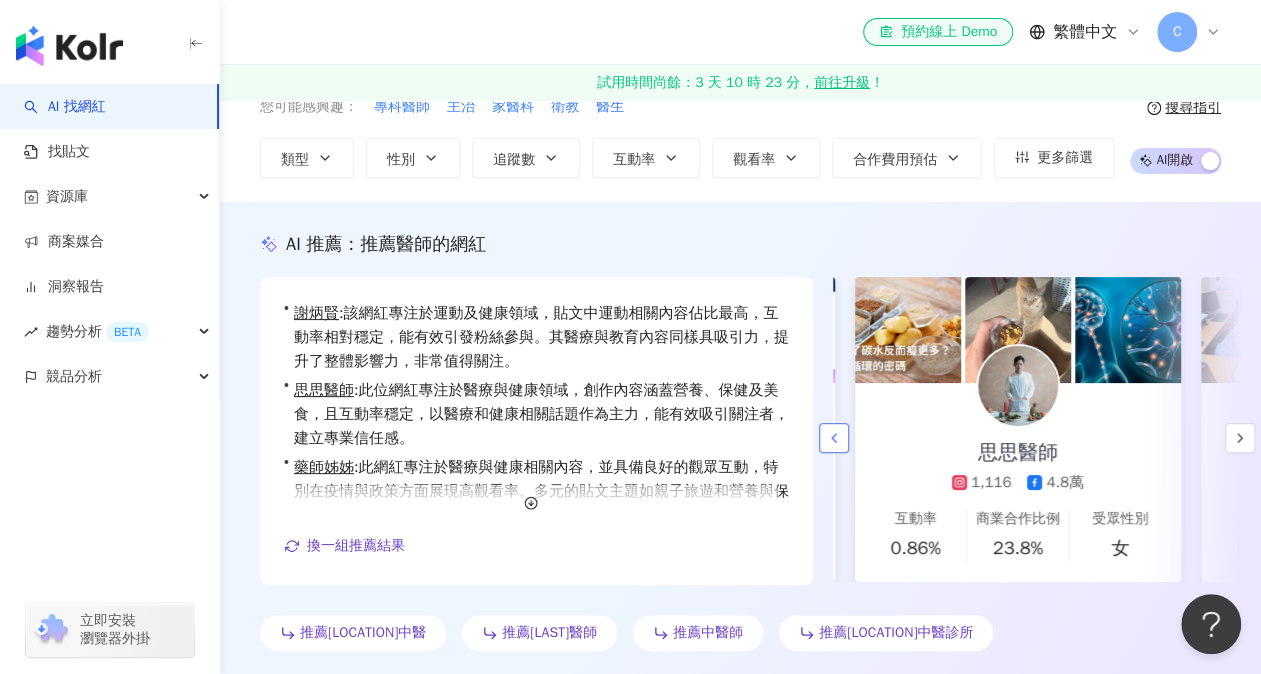 click 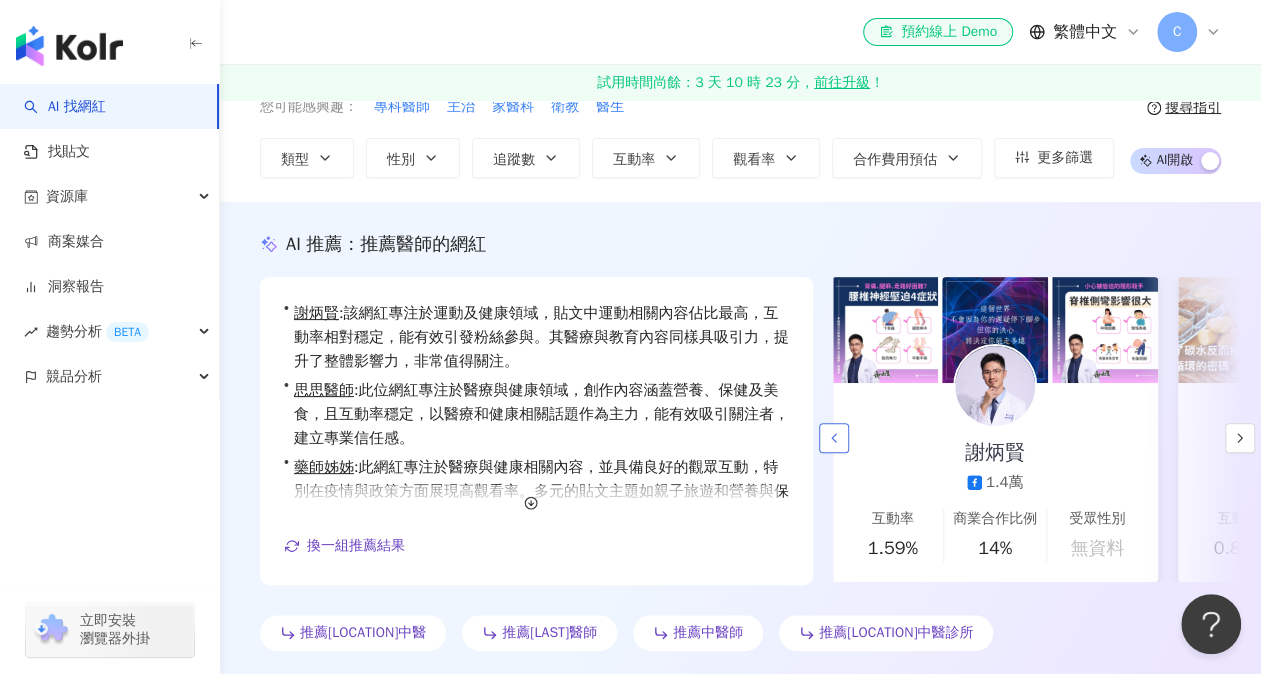 scroll, scrollTop: 0, scrollLeft: 0, axis: both 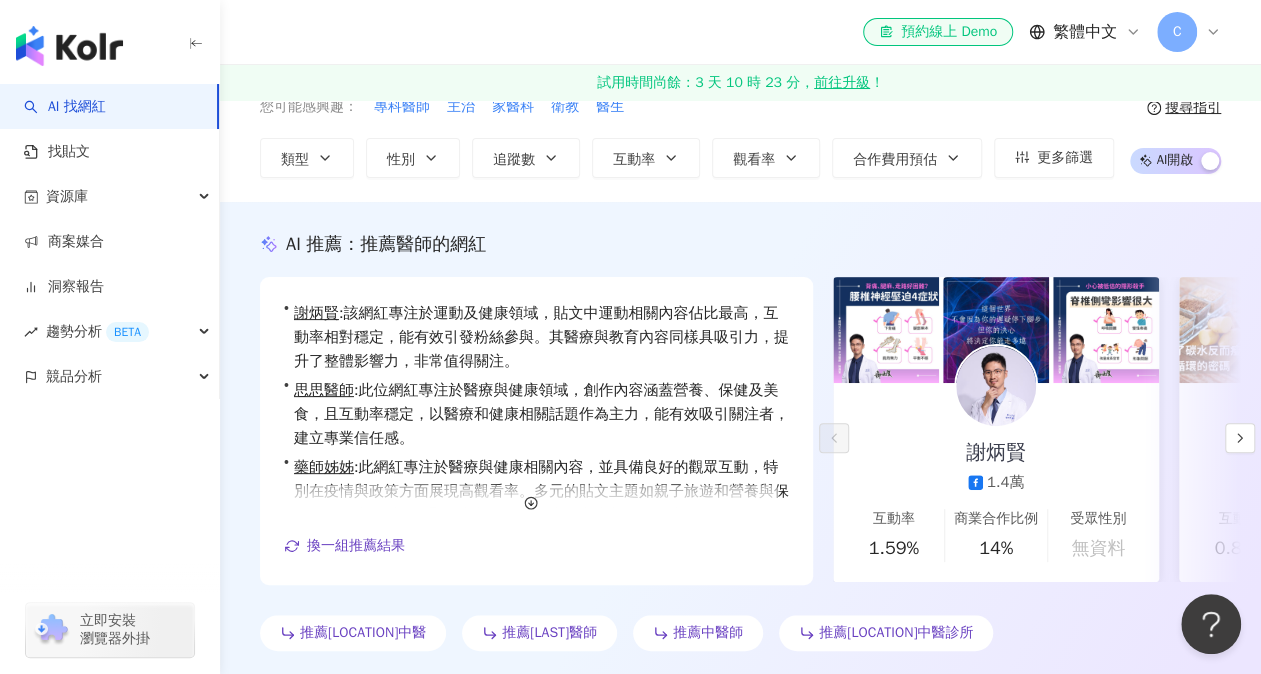 click at bounding box center (996, 386) 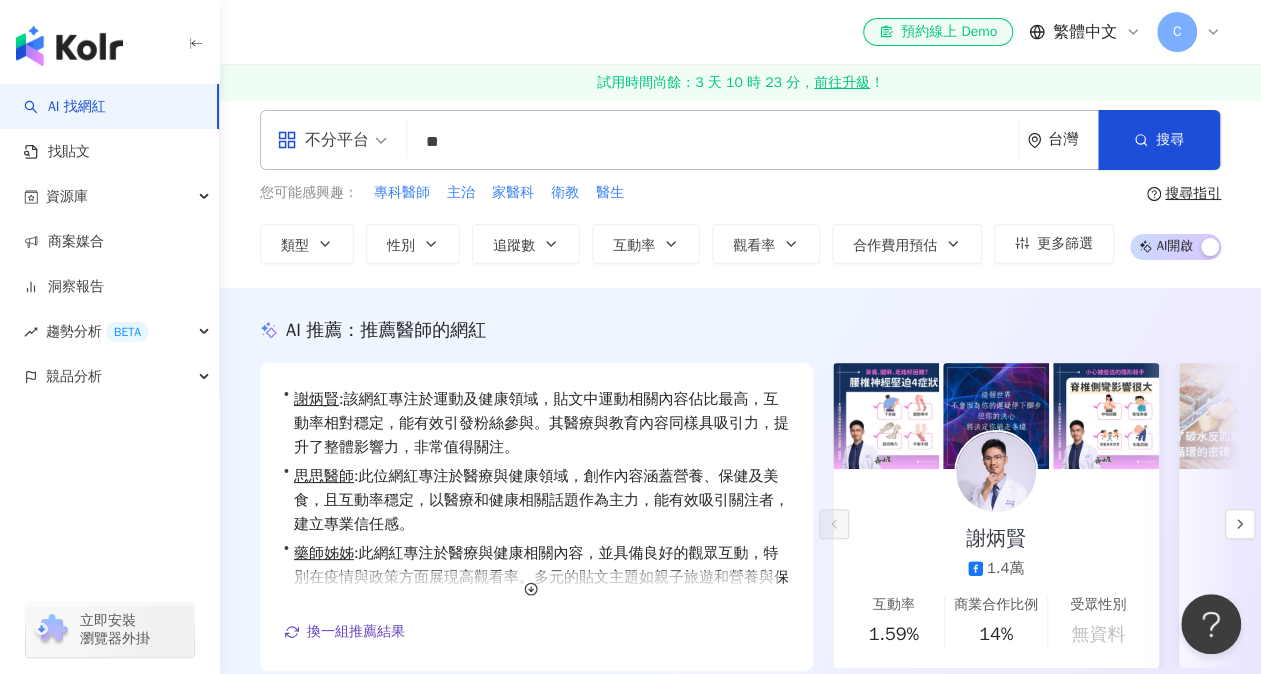 scroll, scrollTop: 0, scrollLeft: 0, axis: both 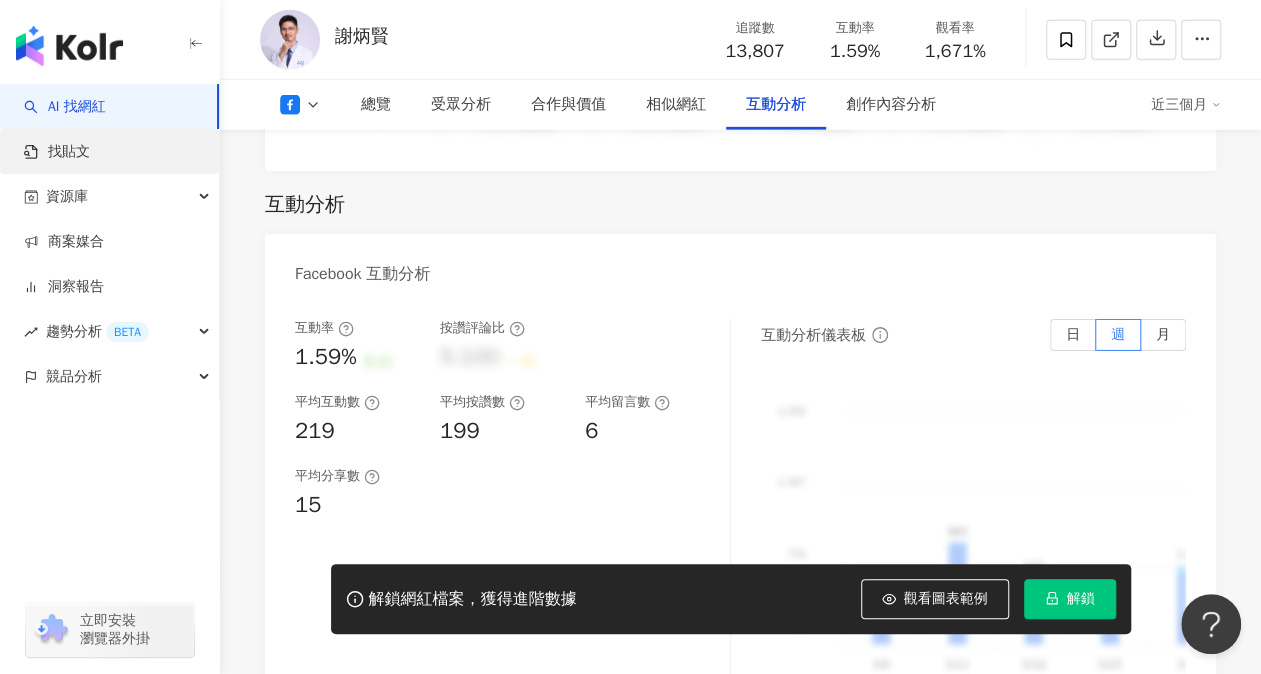 click on "找貼文" at bounding box center (57, 152) 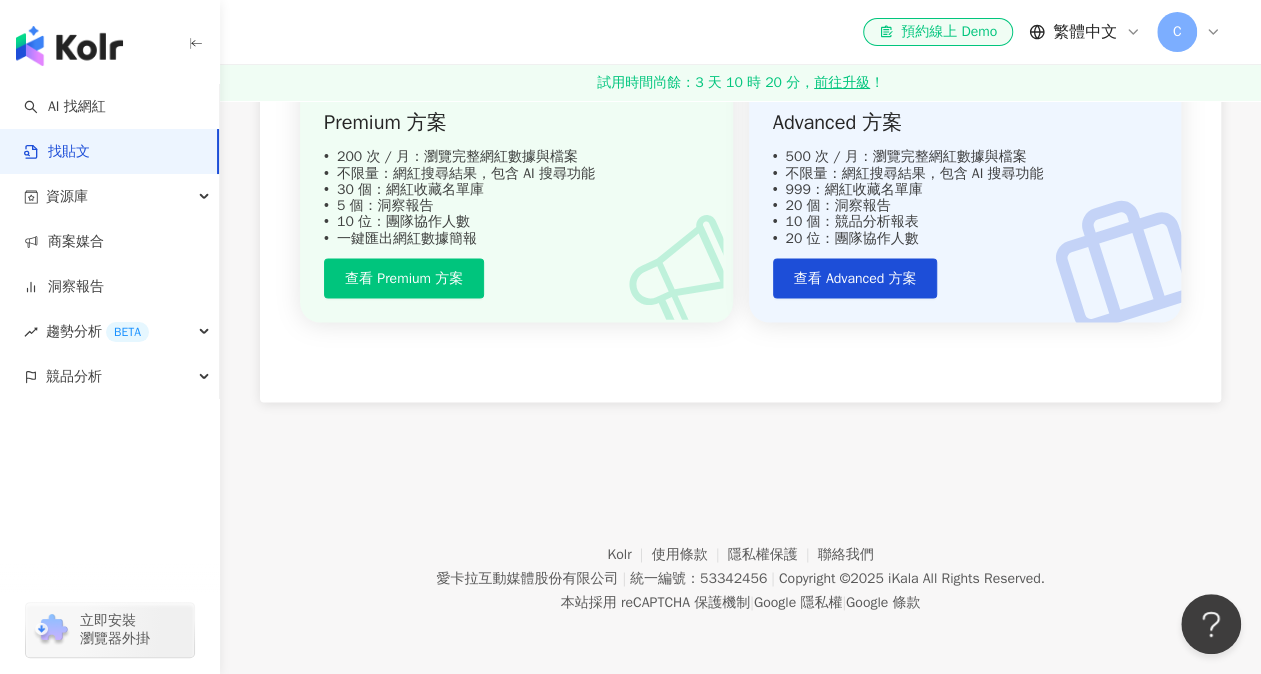 scroll, scrollTop: 0, scrollLeft: 0, axis: both 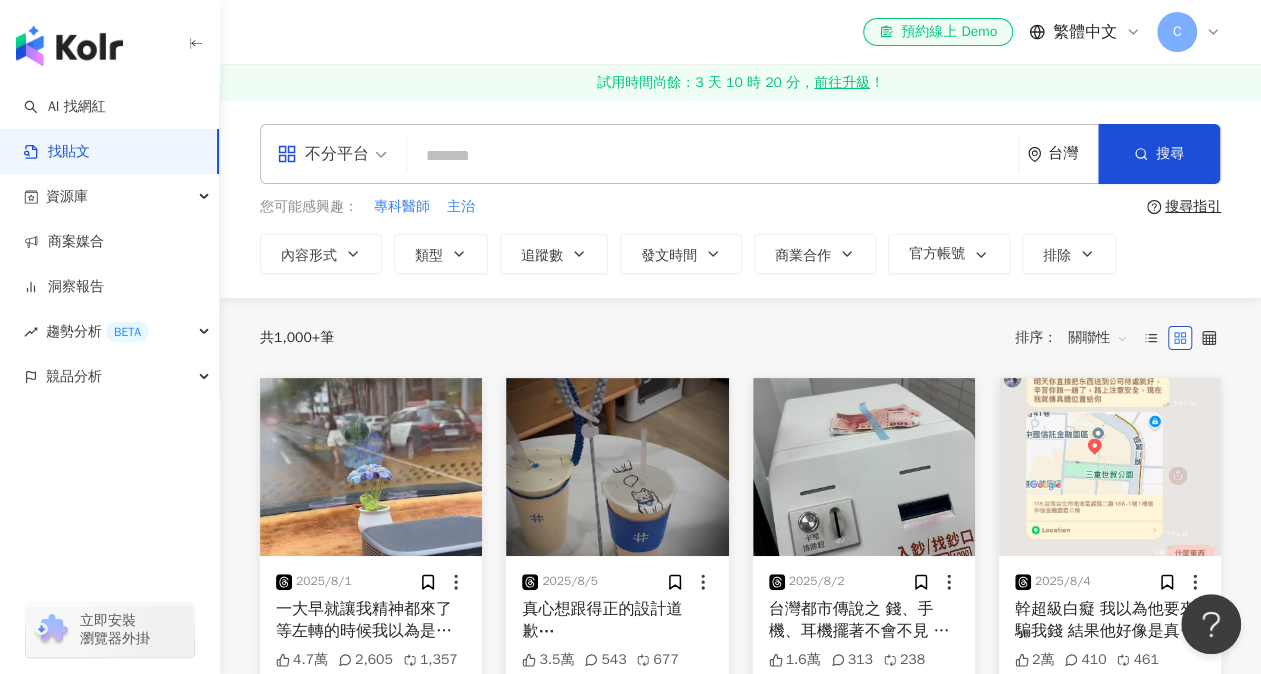 click at bounding box center [712, 155] 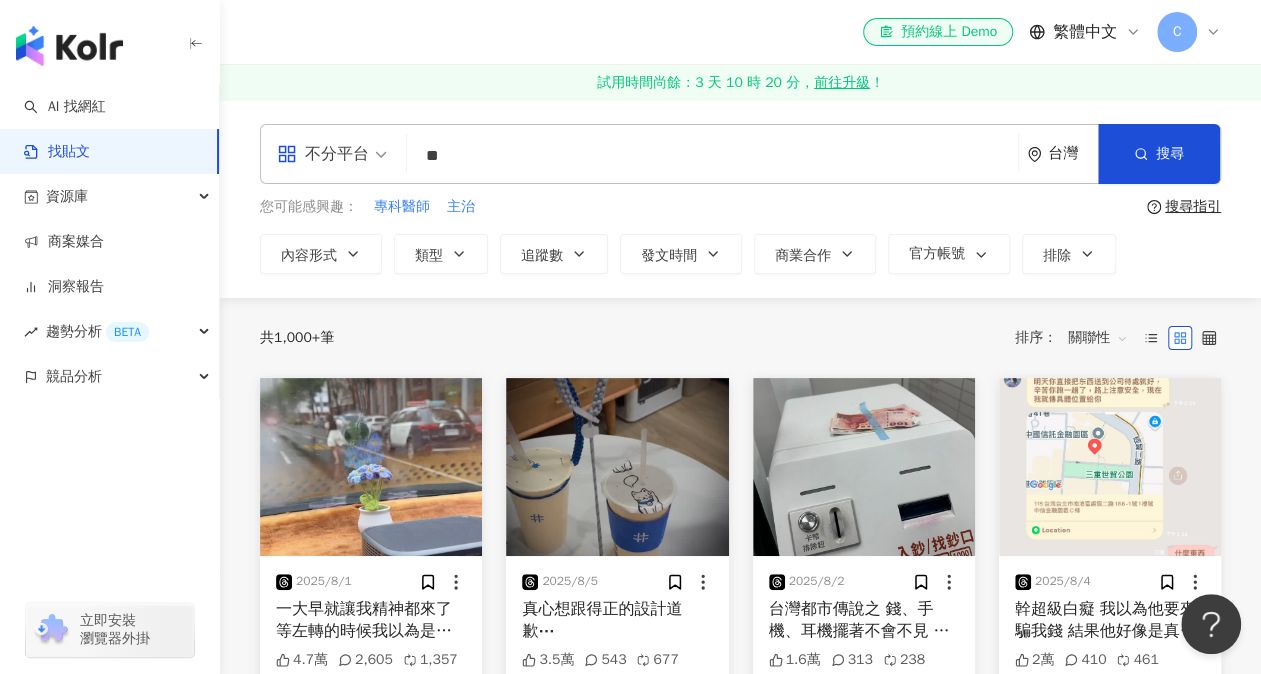 type on "*" 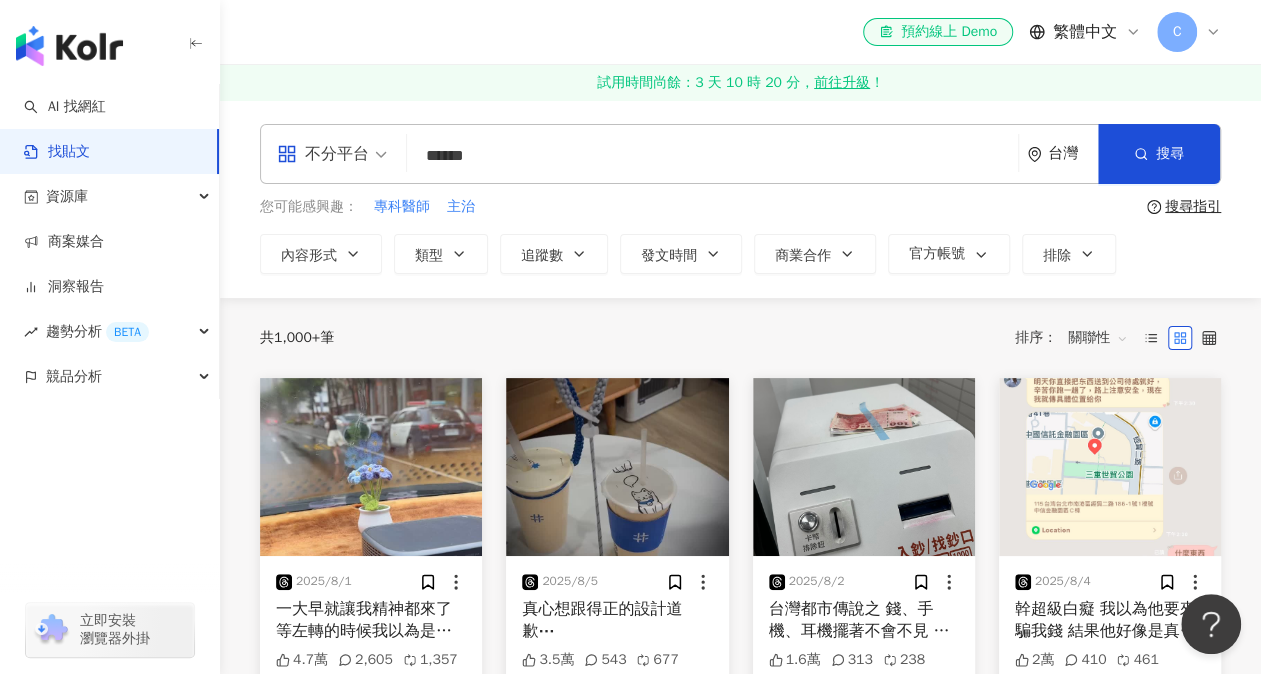 type on "******" 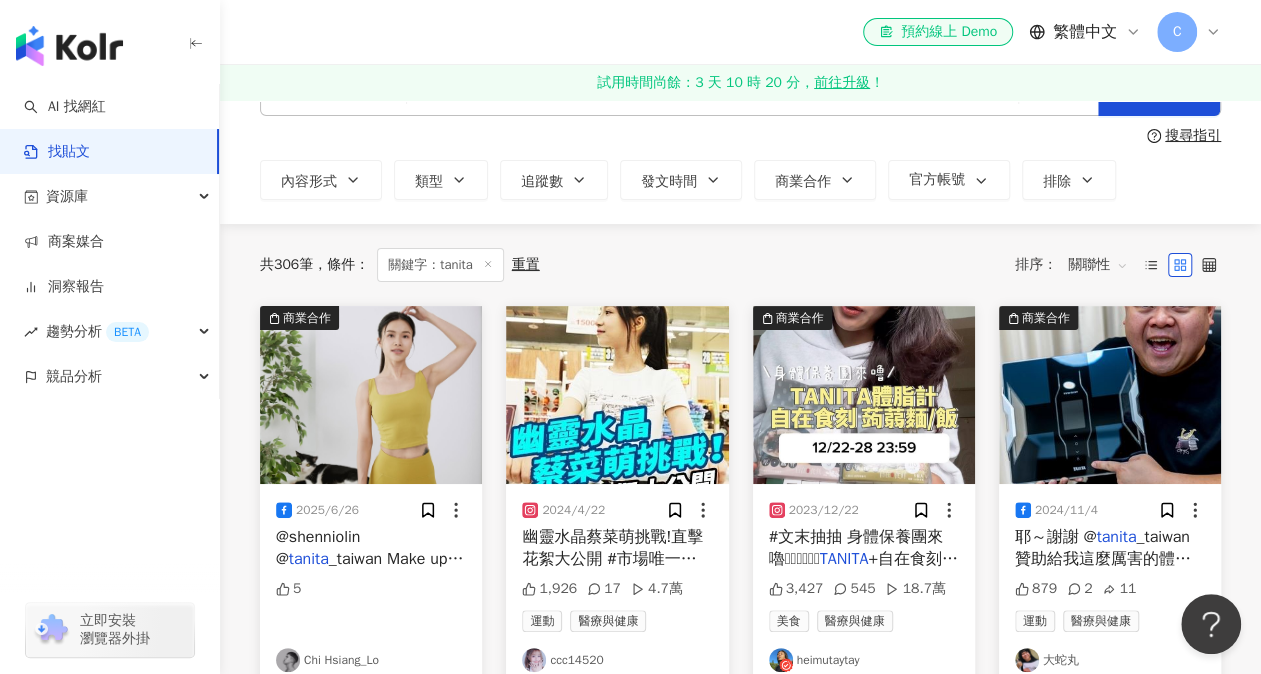 scroll, scrollTop: 100, scrollLeft: 0, axis: vertical 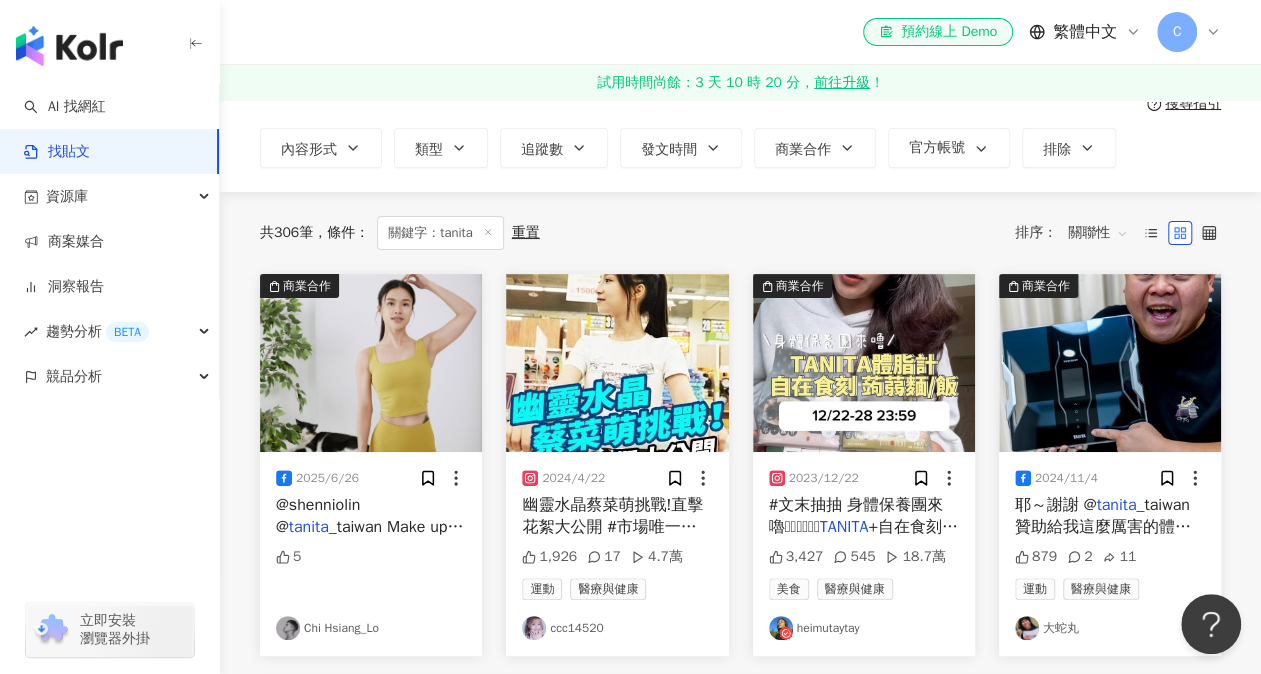 click at bounding box center (371, 363) 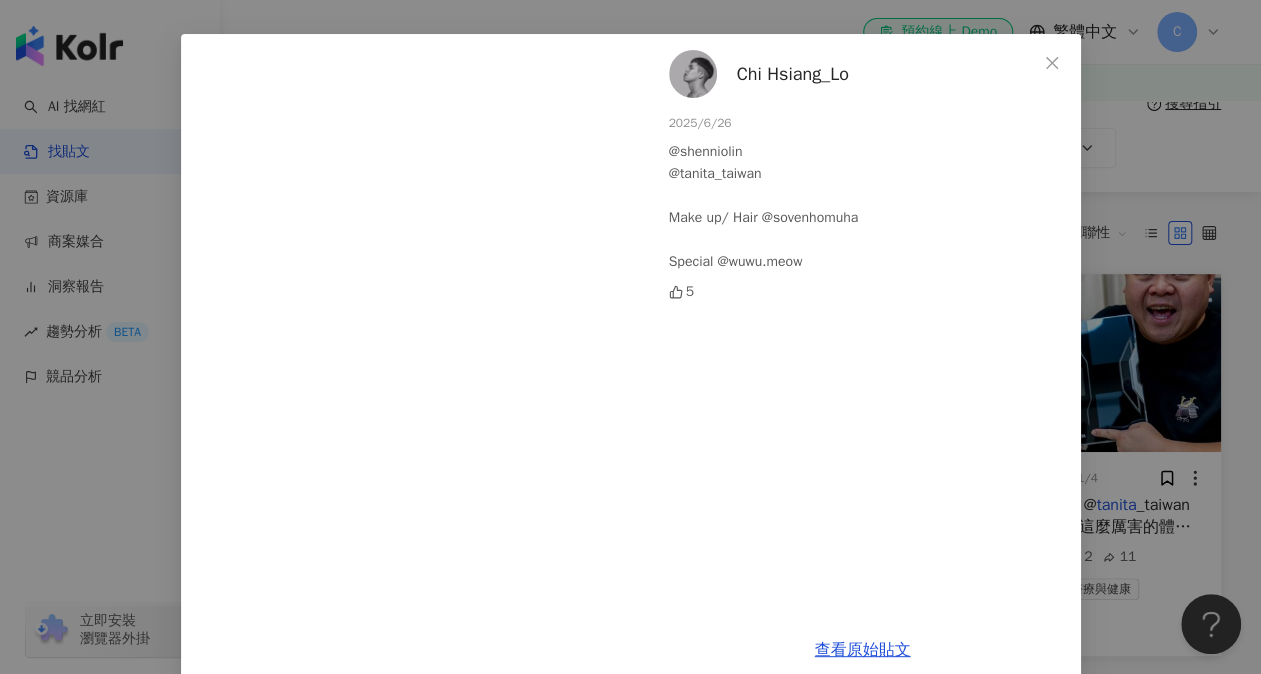 scroll, scrollTop: 95, scrollLeft: 0, axis: vertical 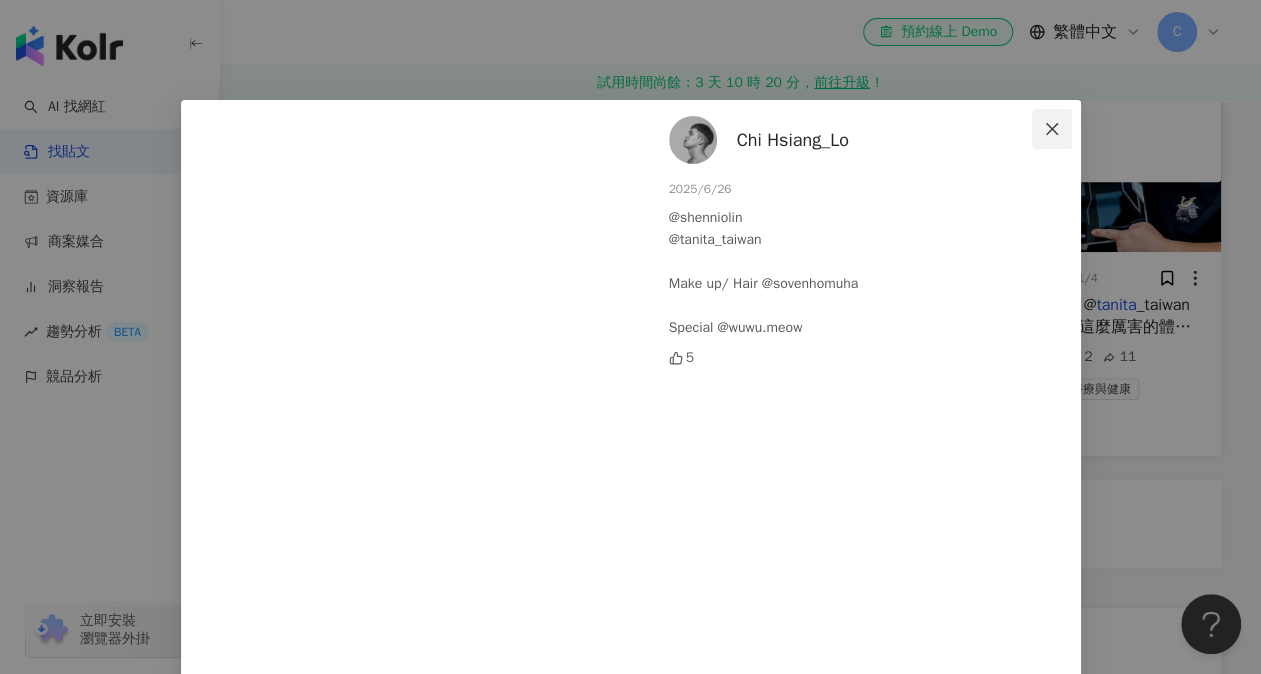 click at bounding box center [1052, 129] 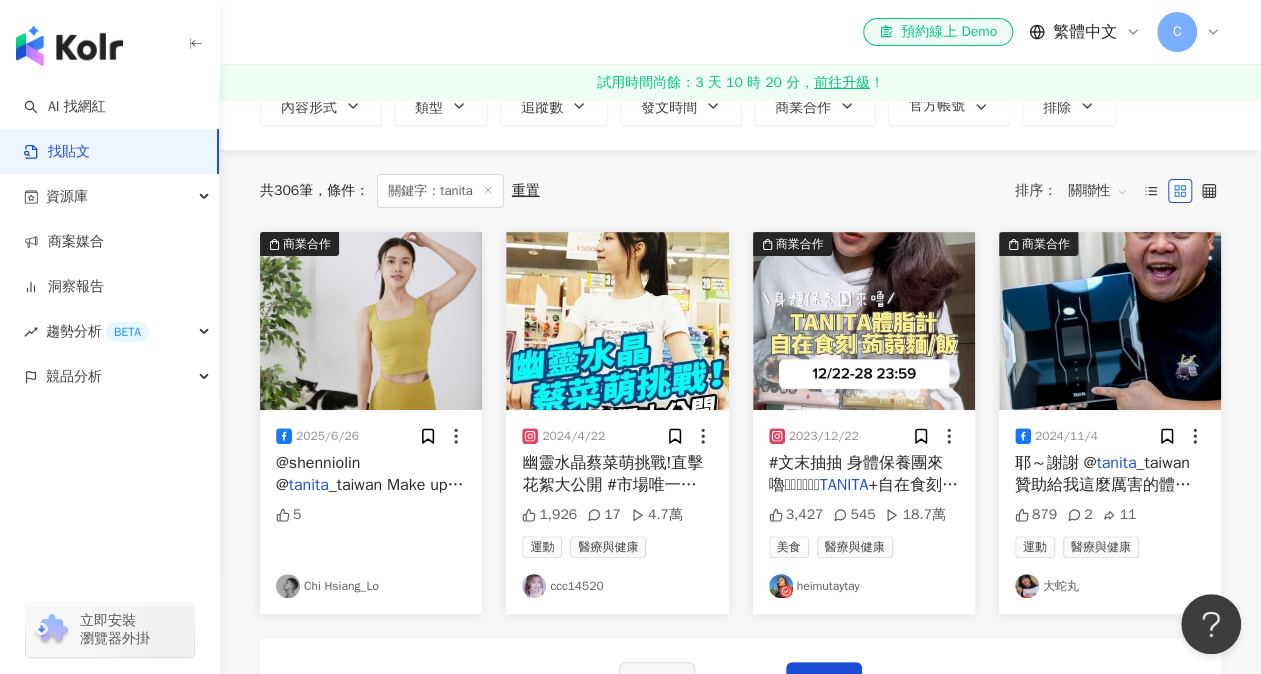 scroll, scrollTop: 100, scrollLeft: 0, axis: vertical 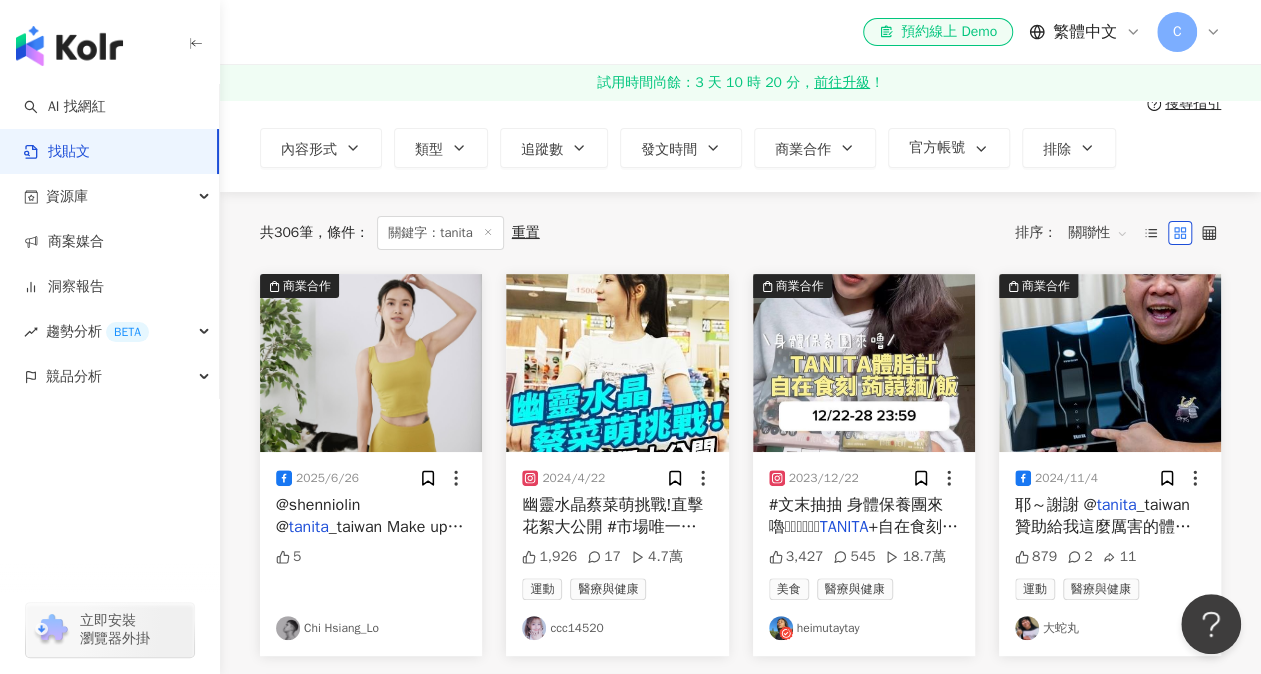 click at bounding box center [617, 363] 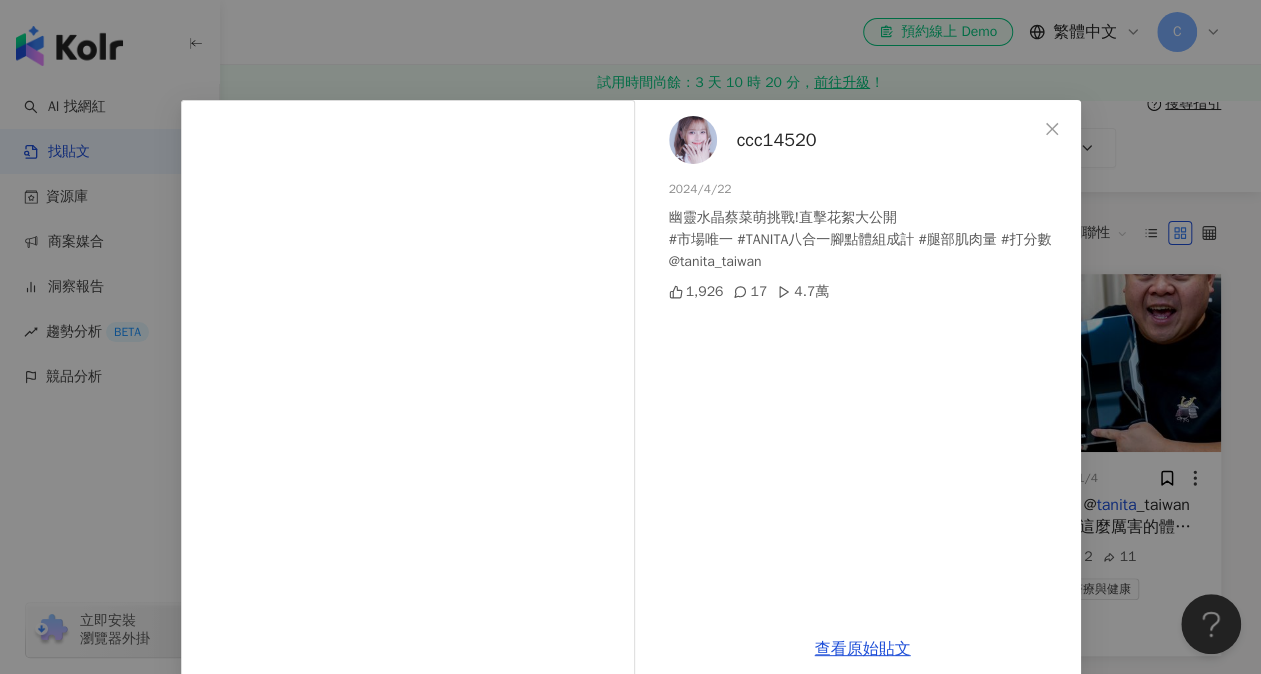 click at bounding box center (1052, 129) 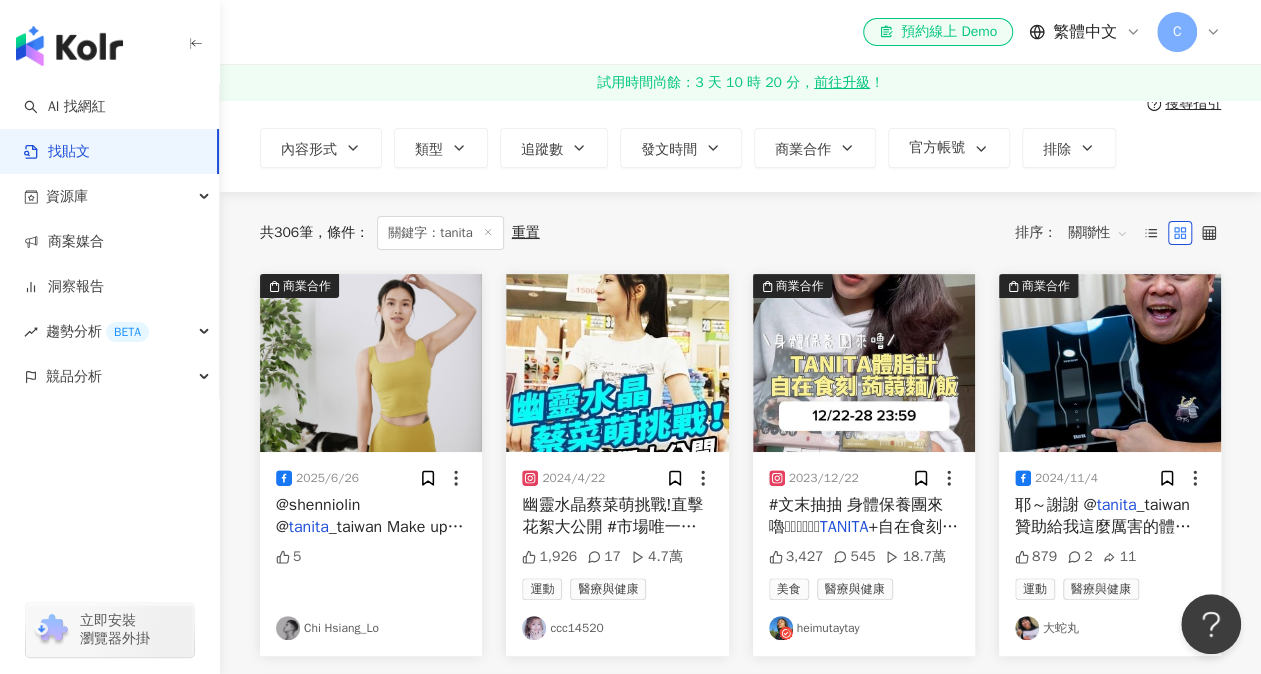 click at bounding box center [864, 363] 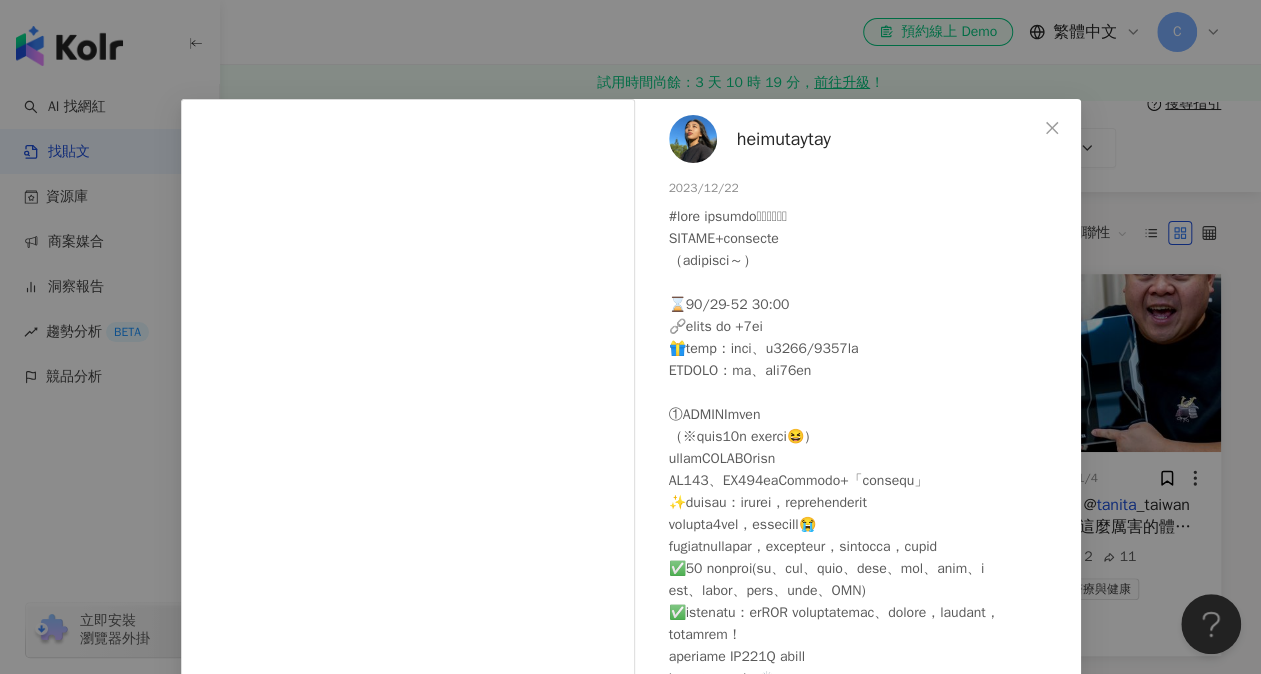 scroll, scrollTop: 0, scrollLeft: 0, axis: both 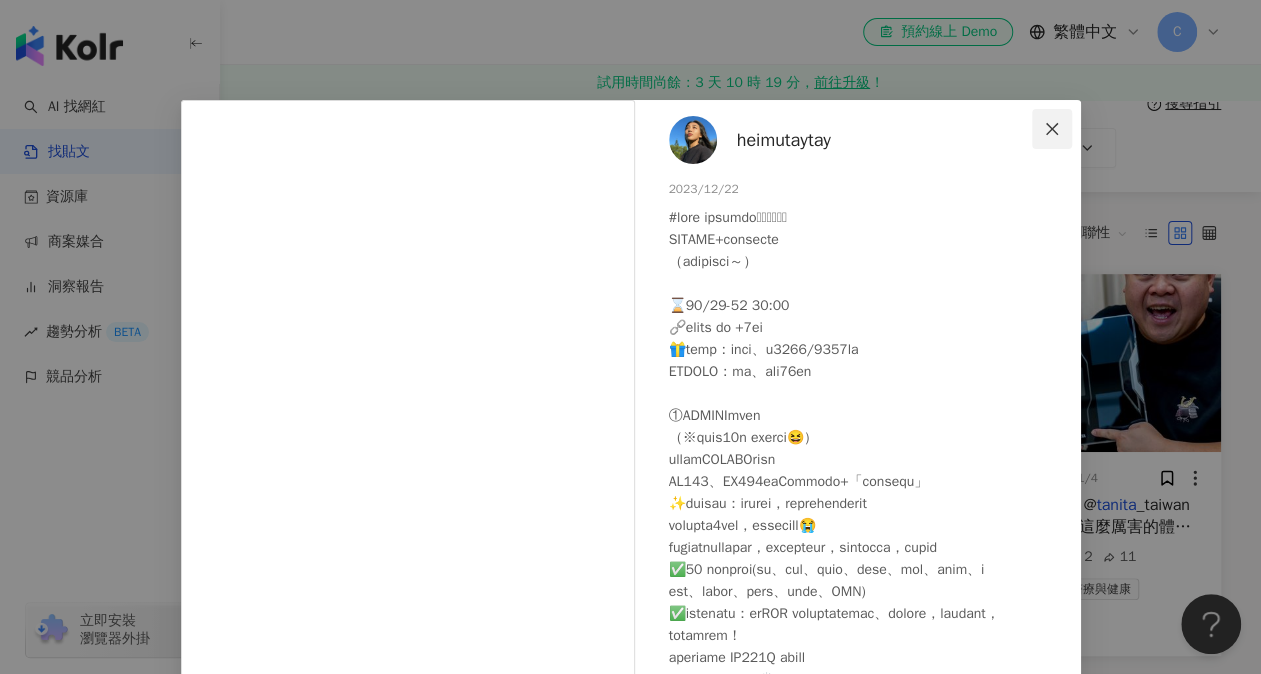 click 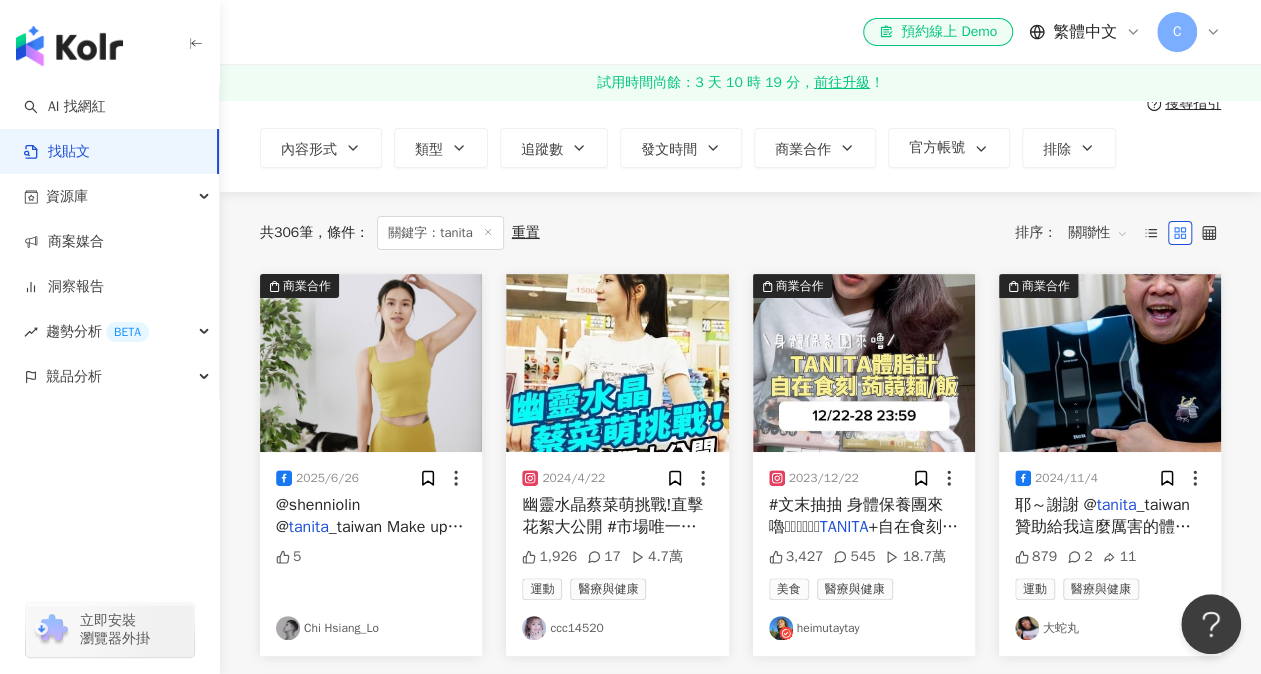 click on "el-icon-cs 預約線上 Demo 繁體中文 C" at bounding box center (740, 32) 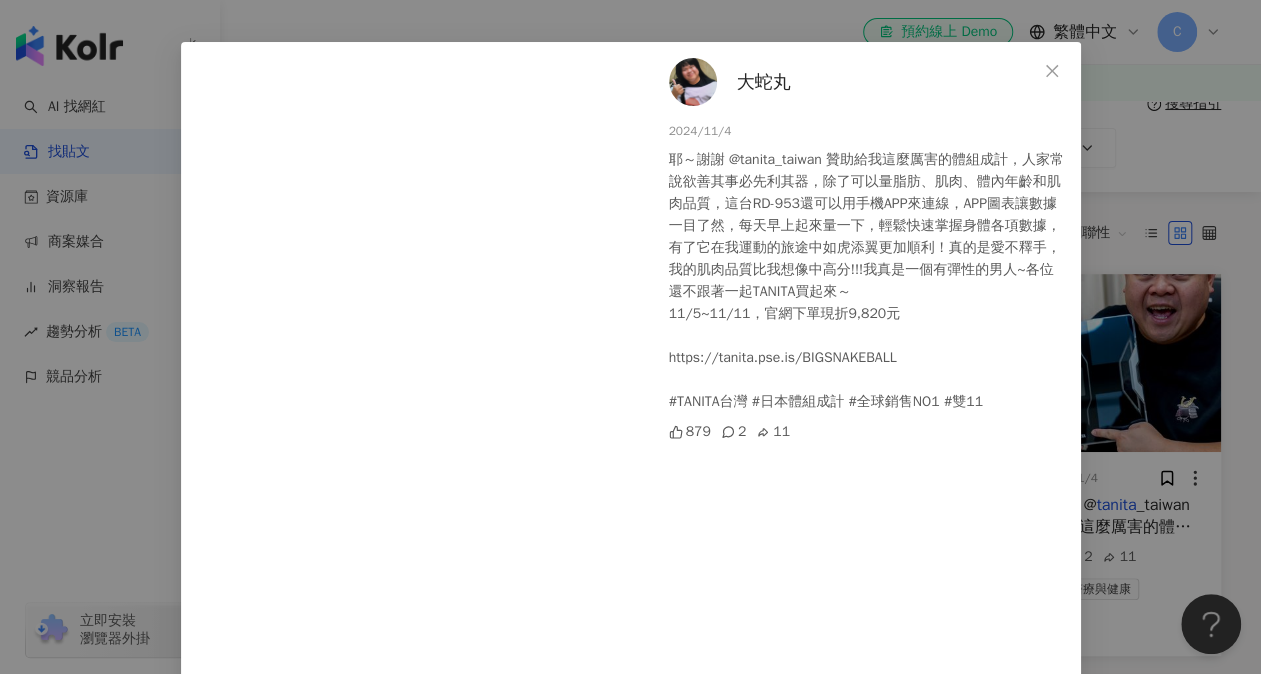 scroll, scrollTop: 0, scrollLeft: 0, axis: both 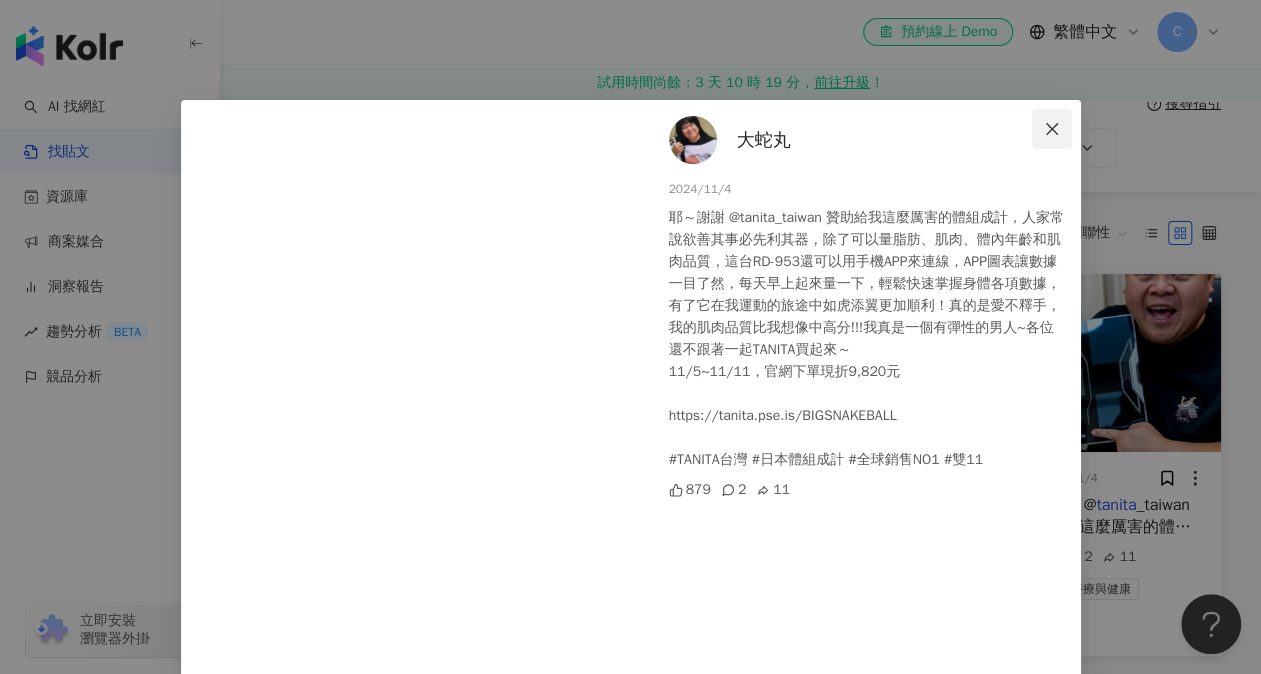 click 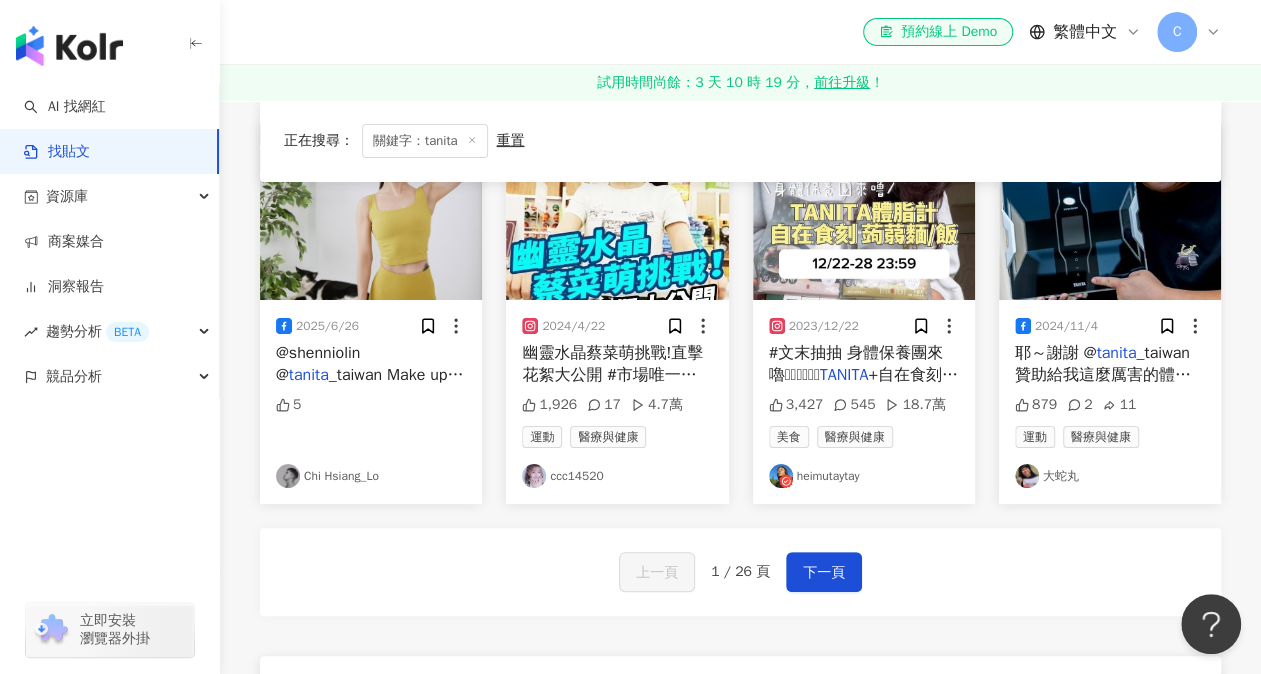 scroll, scrollTop: 400, scrollLeft: 0, axis: vertical 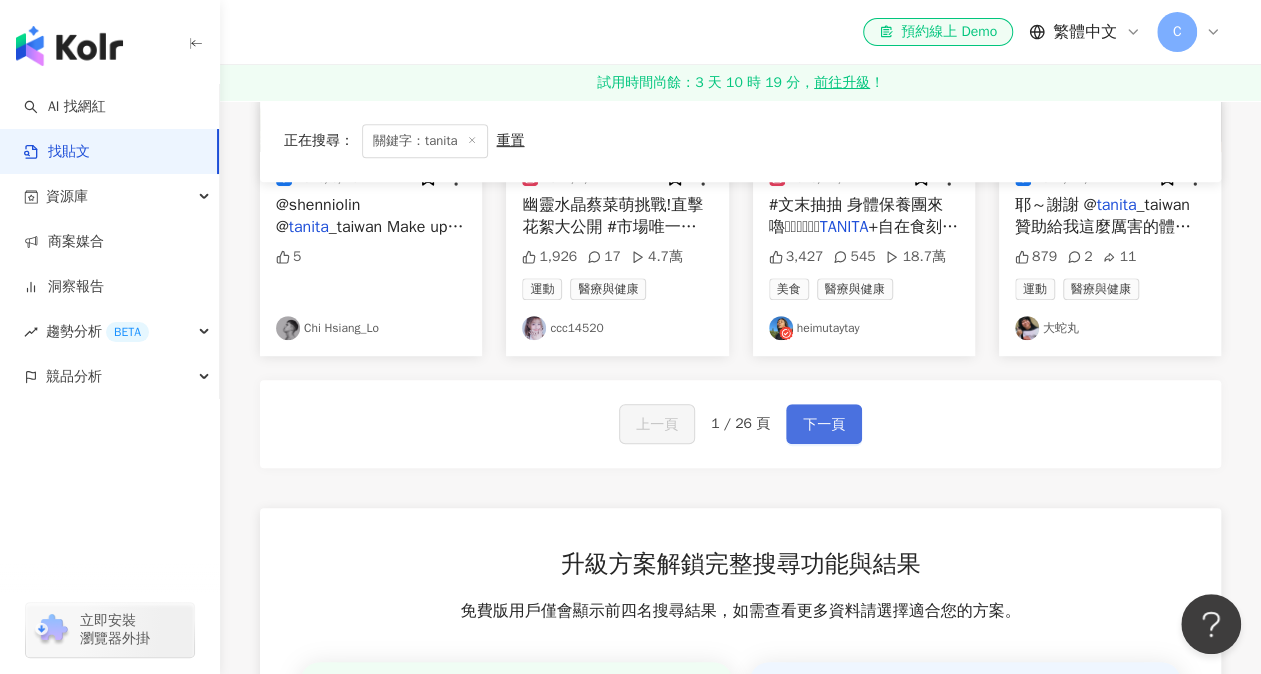 click on "下一頁" at bounding box center [824, 425] 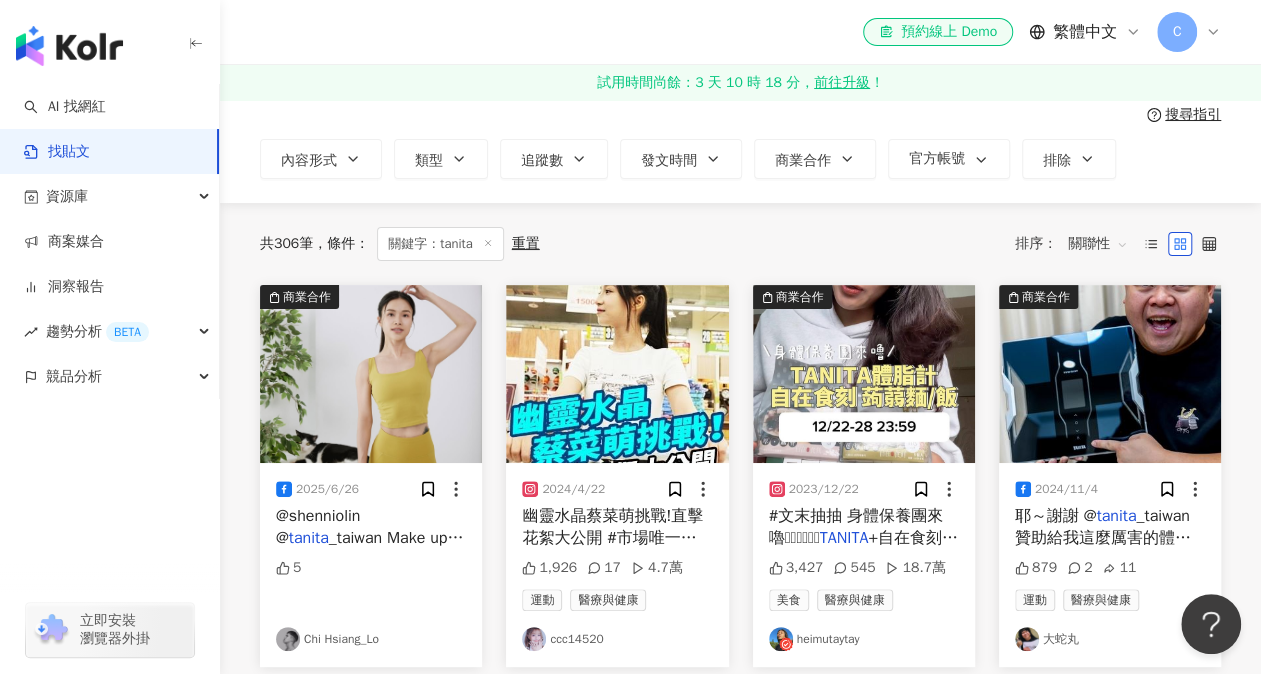 scroll, scrollTop: 0, scrollLeft: 0, axis: both 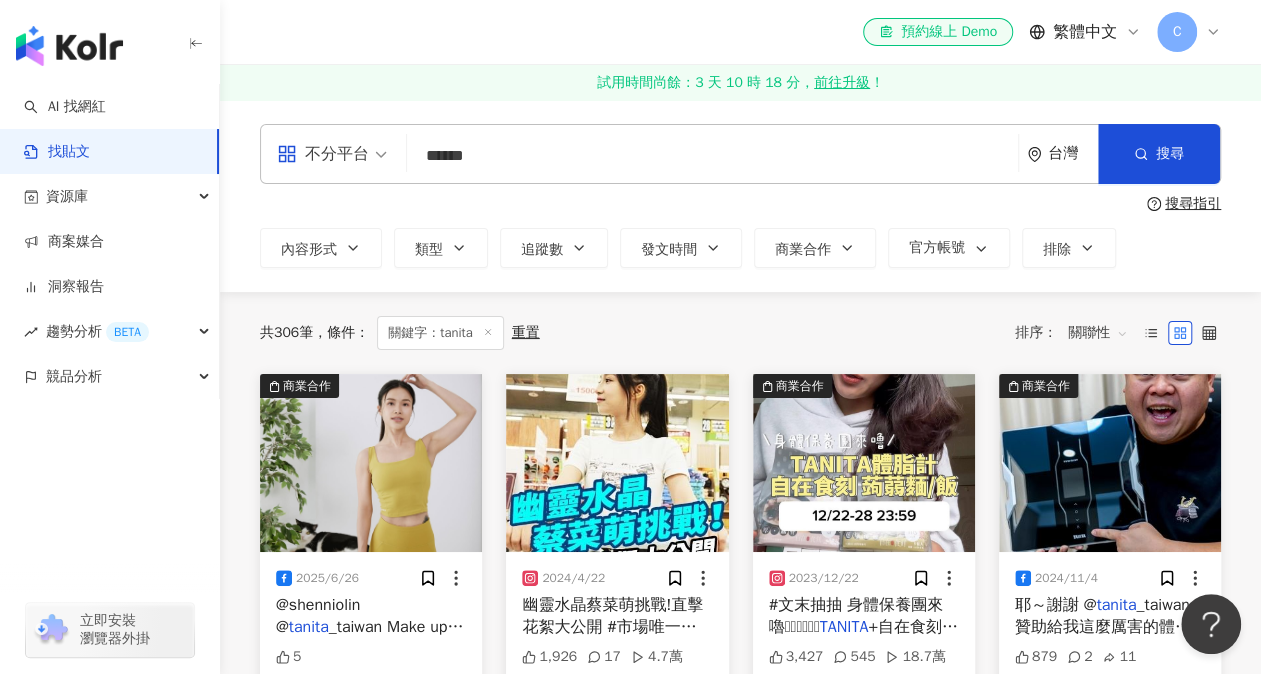 click on "不分平台" at bounding box center [323, 154] 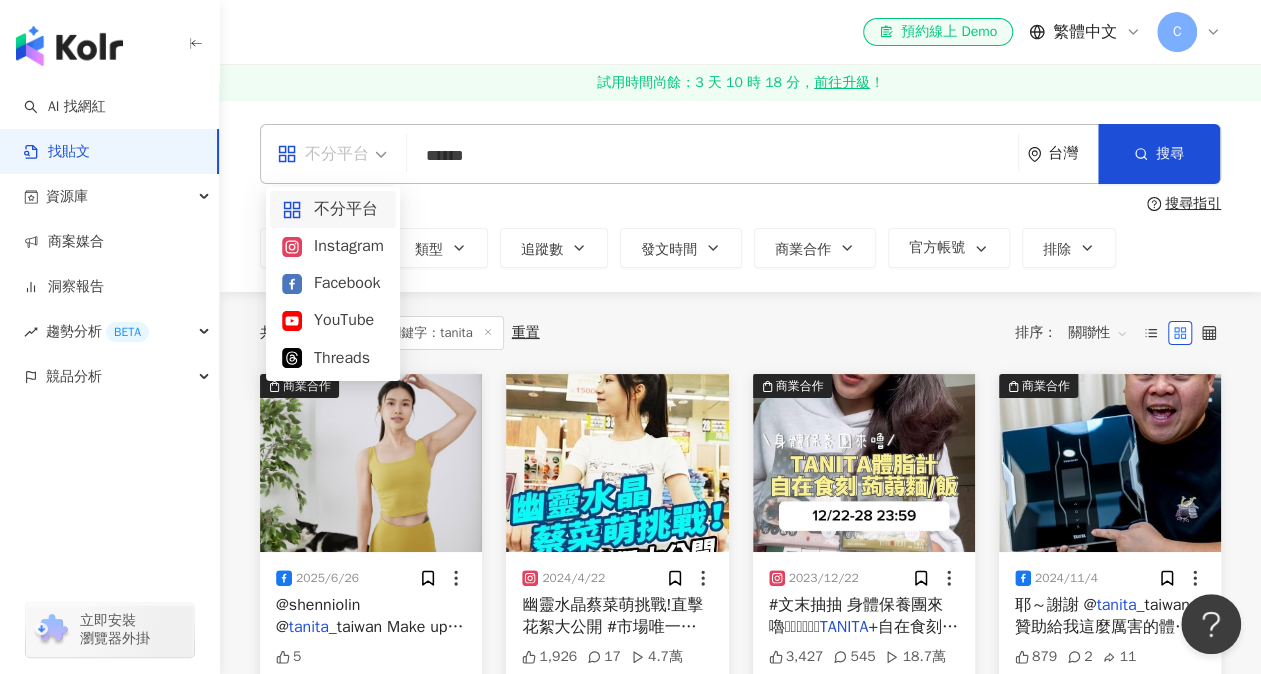 click on "搜尋指引" at bounding box center (740, 204) 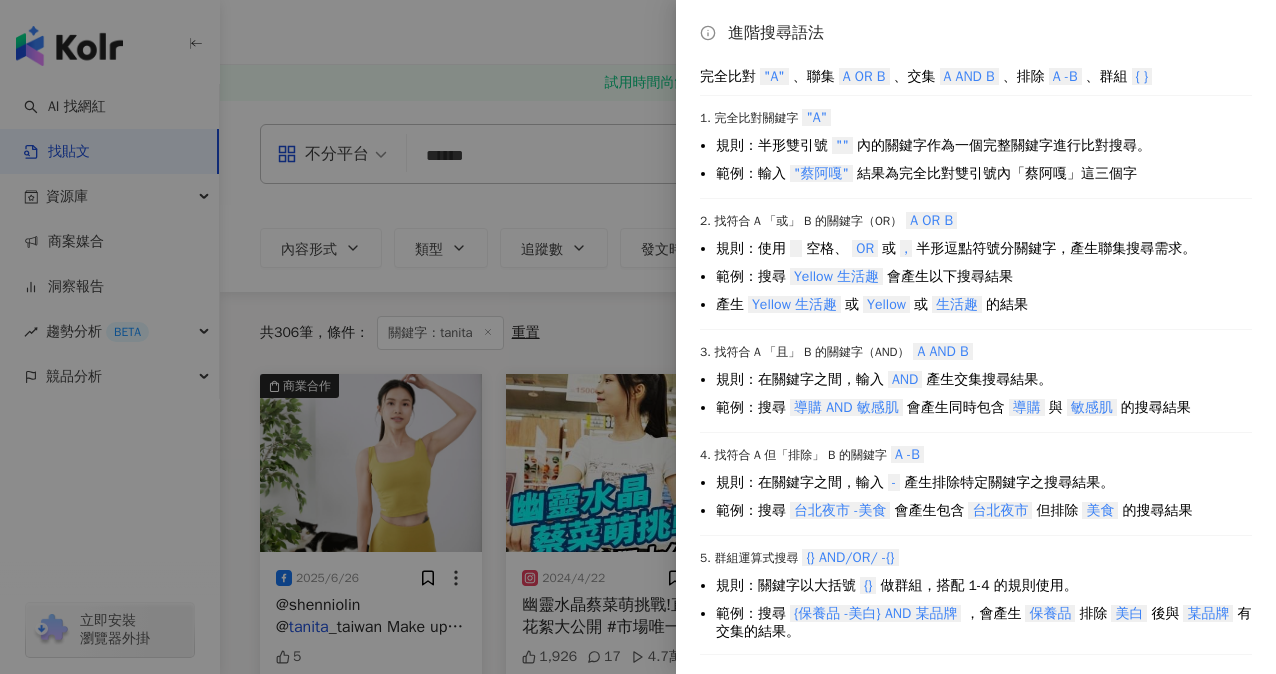 click at bounding box center (638, 337) 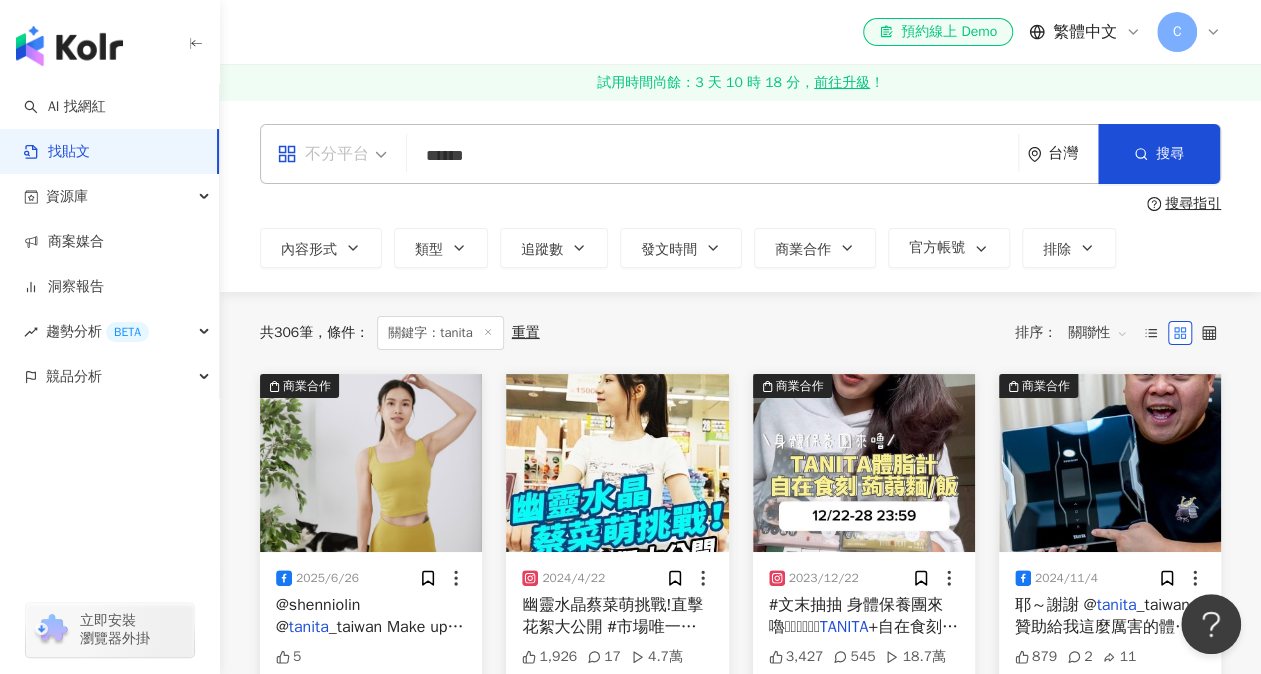 click on "不分平台" at bounding box center (332, 154) 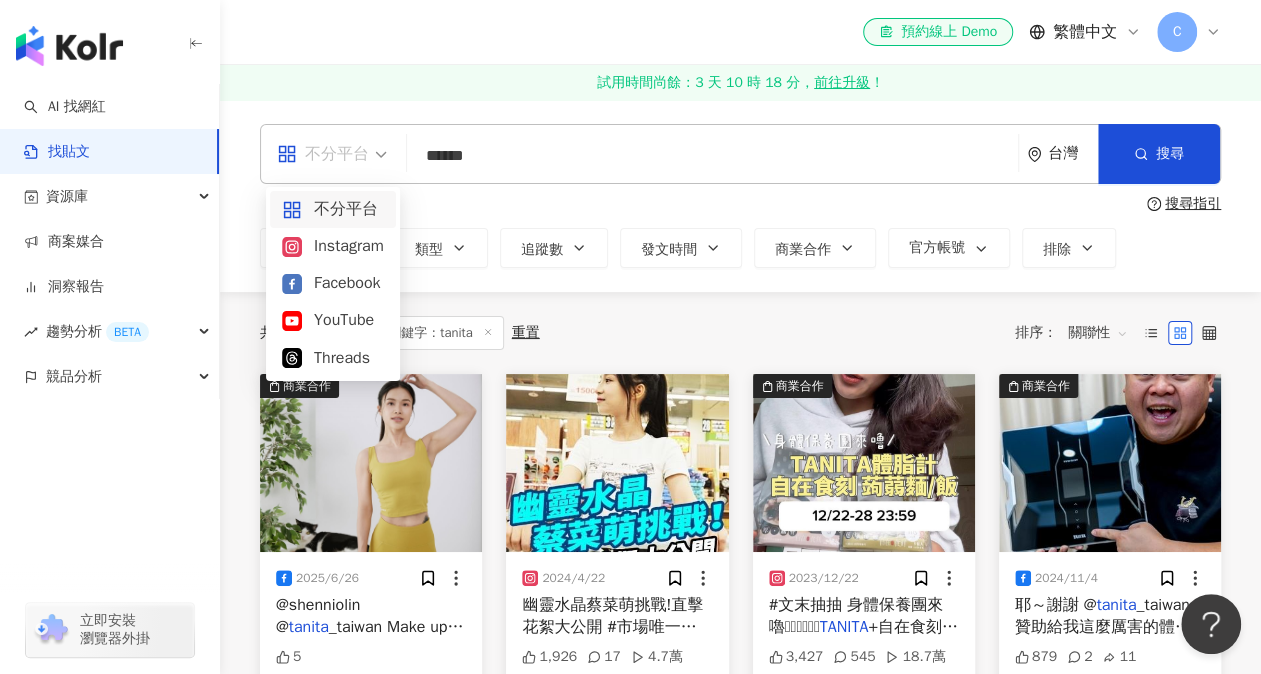 click on "試用時間尚餘：3 天 10 時 18 分， 前往升級 ！" at bounding box center [740, 83] 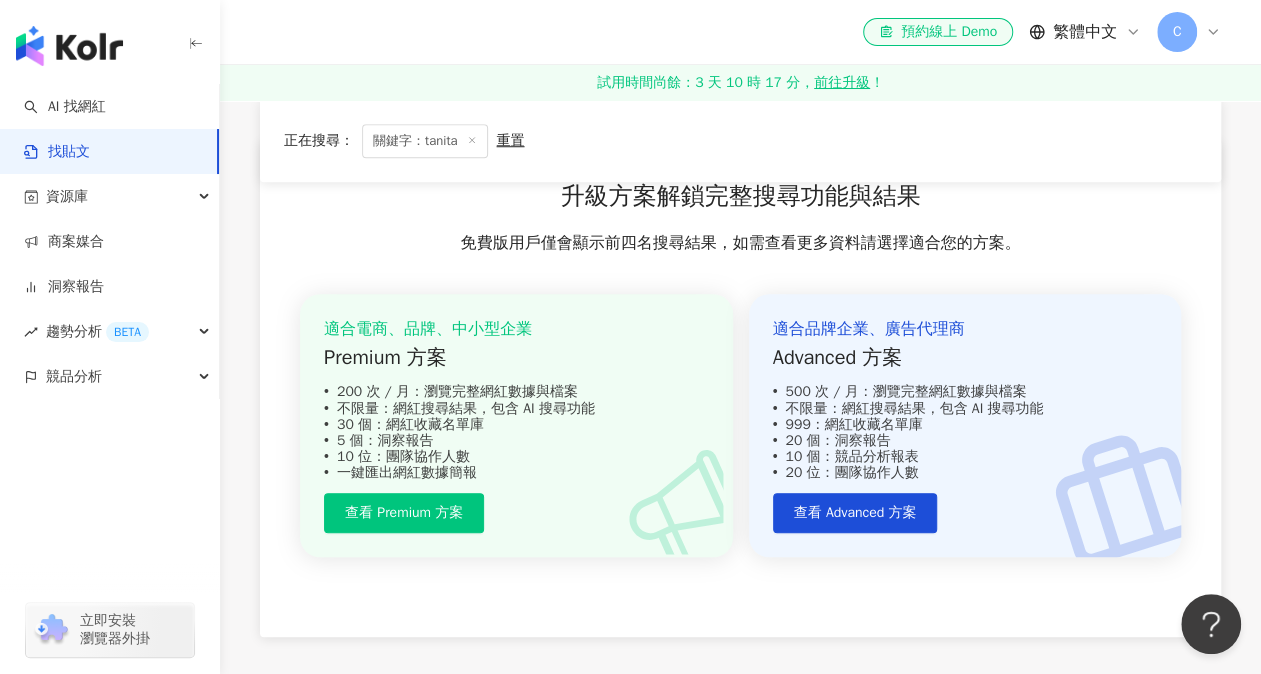 scroll, scrollTop: 800, scrollLeft: 0, axis: vertical 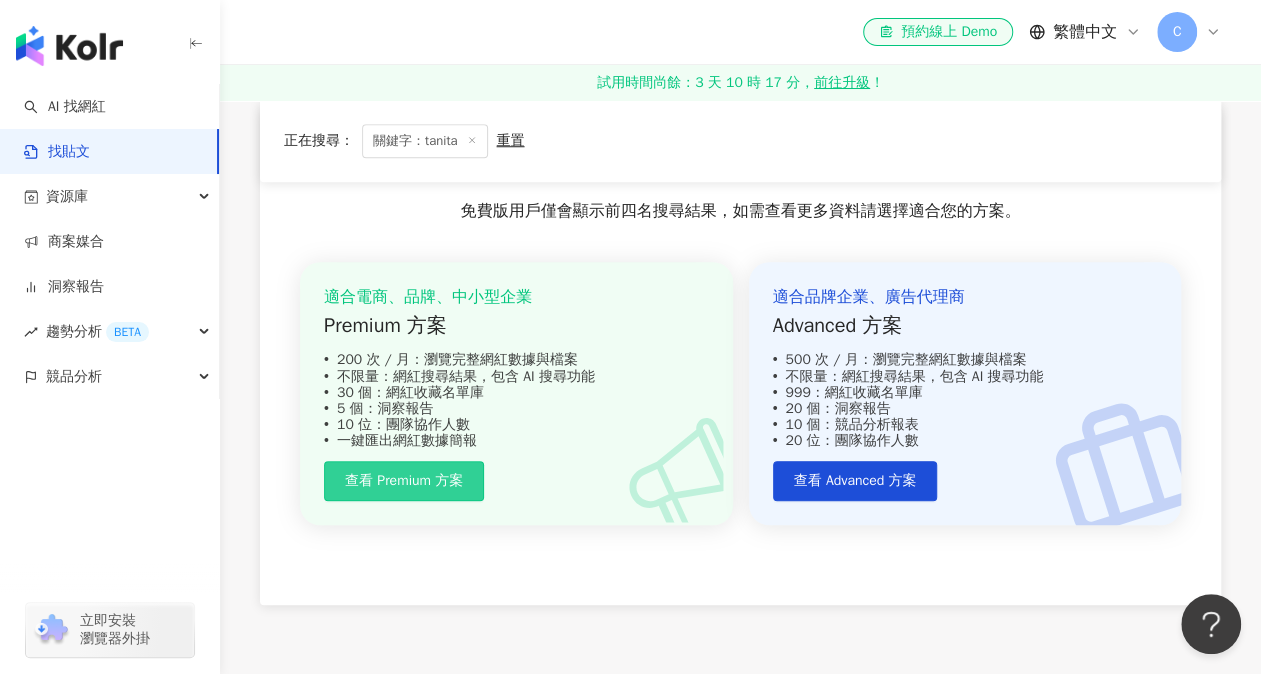 click on "查看 Premium 方案" at bounding box center (404, 481) 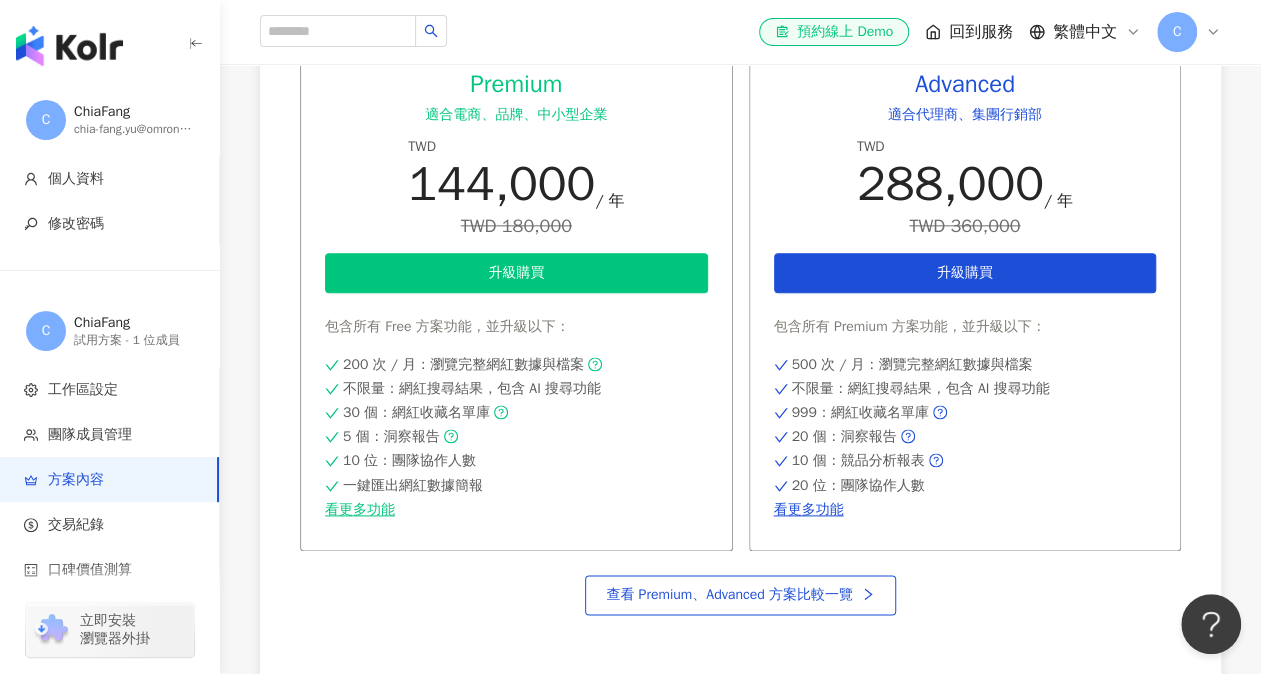 scroll, scrollTop: 1100, scrollLeft: 0, axis: vertical 